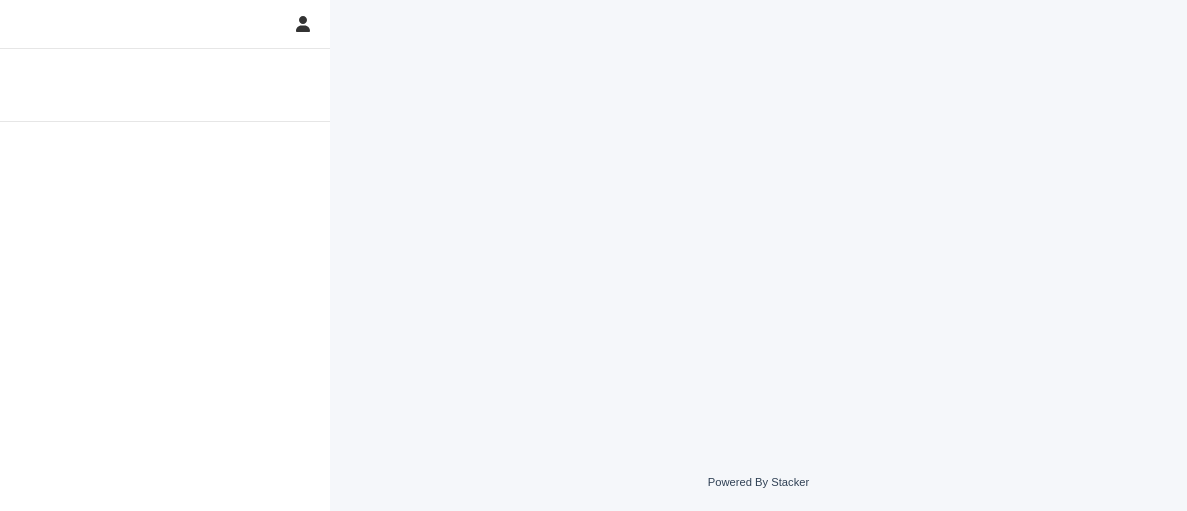 scroll, scrollTop: 0, scrollLeft: 0, axis: both 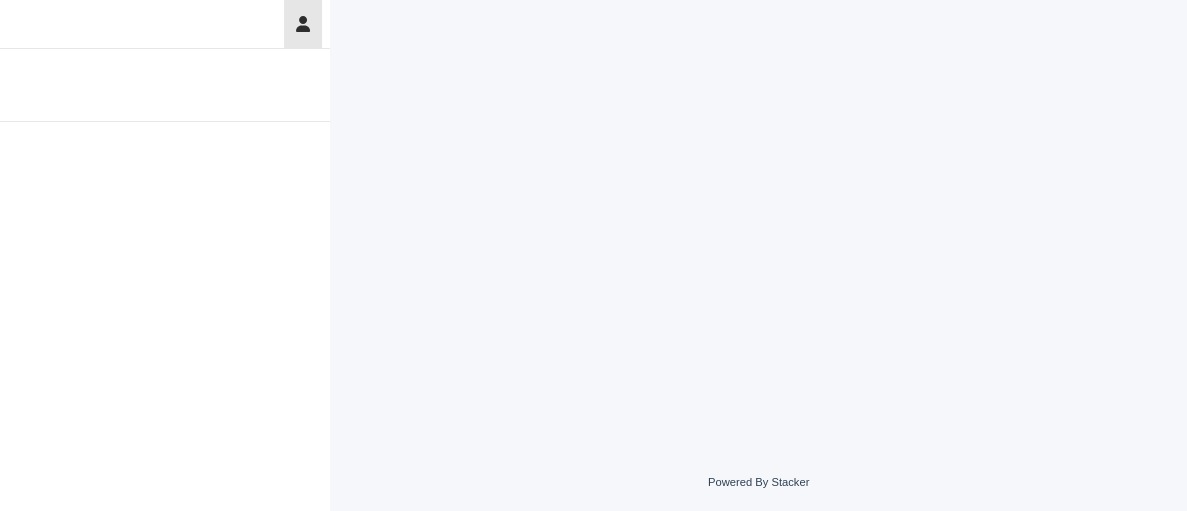 click 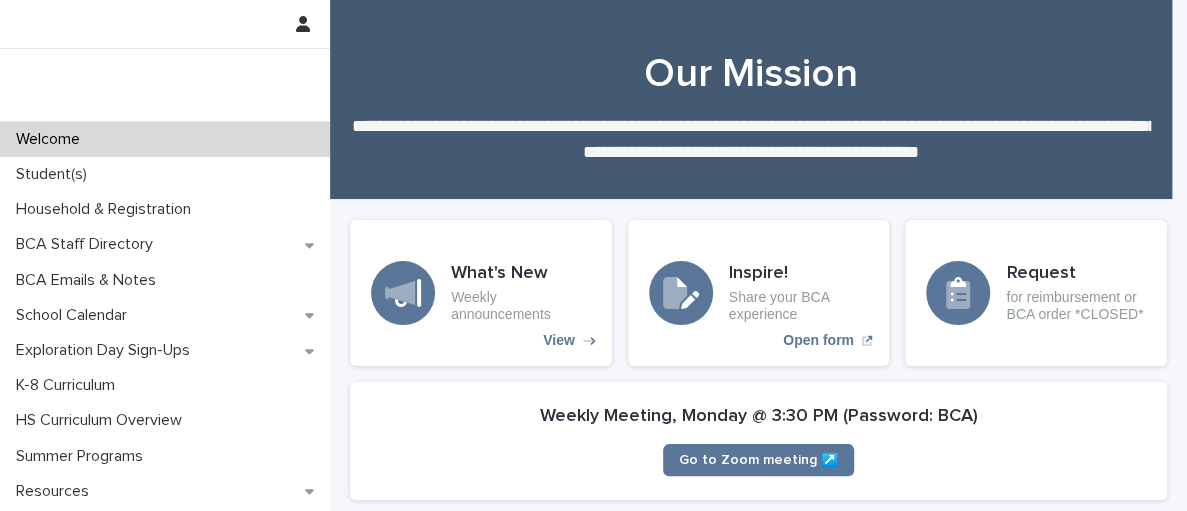 click at bounding box center (165, 24) 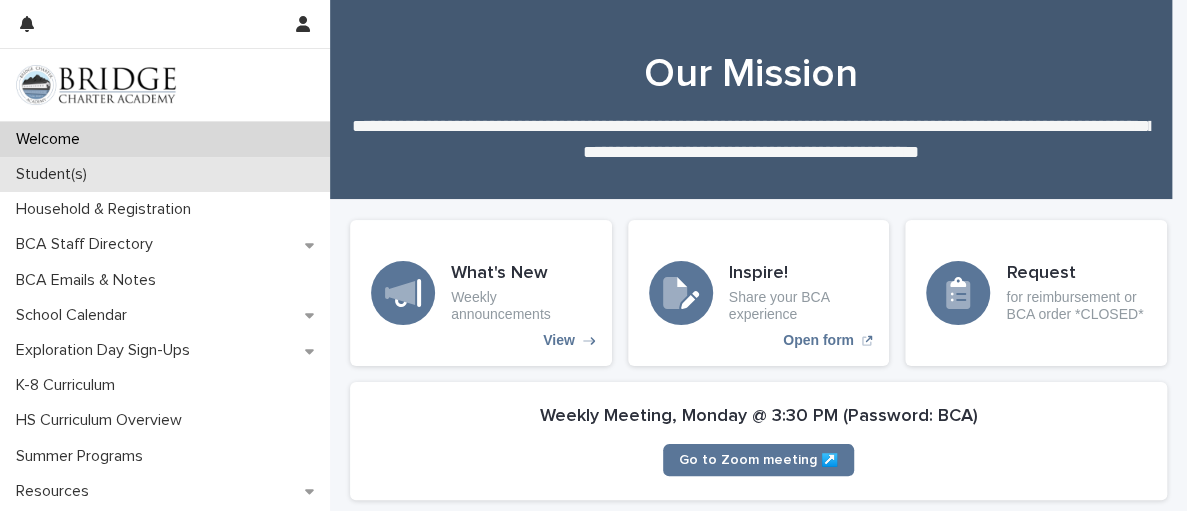 click on "Student(s)" at bounding box center (55, 174) 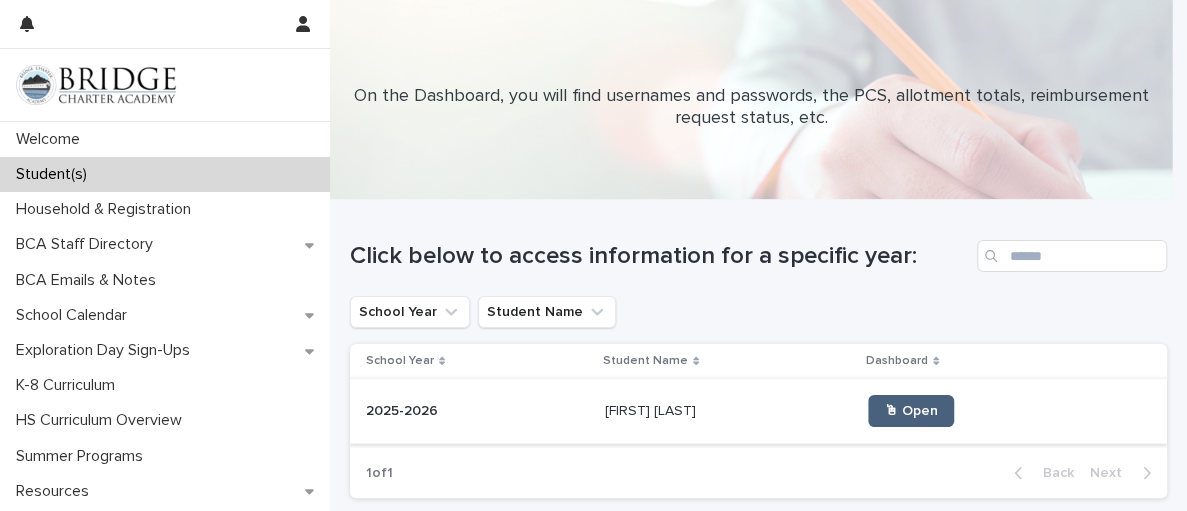 click on "🖱 Open" at bounding box center (911, 411) 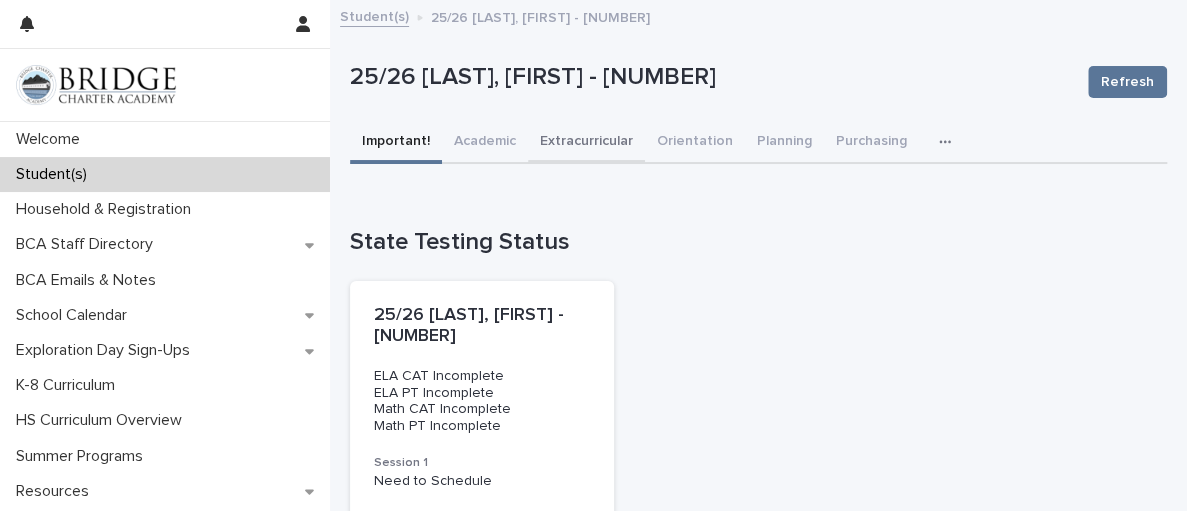 click on "Extracurricular" at bounding box center [586, 143] 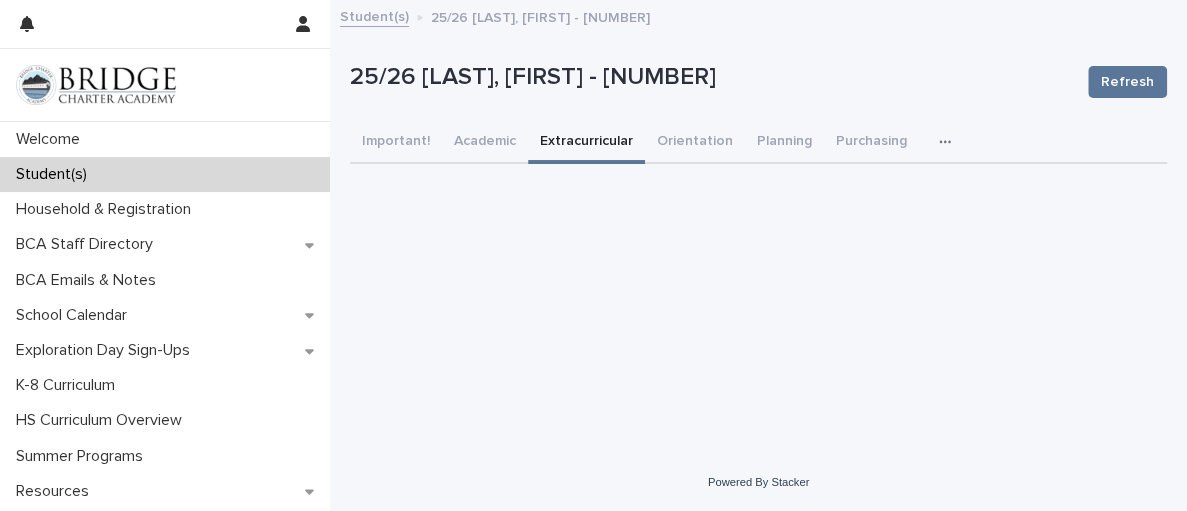 click on "Important! Academic Extracurricular Orientation Planning Purchasing Checkouts General" at bounding box center [758, 143] 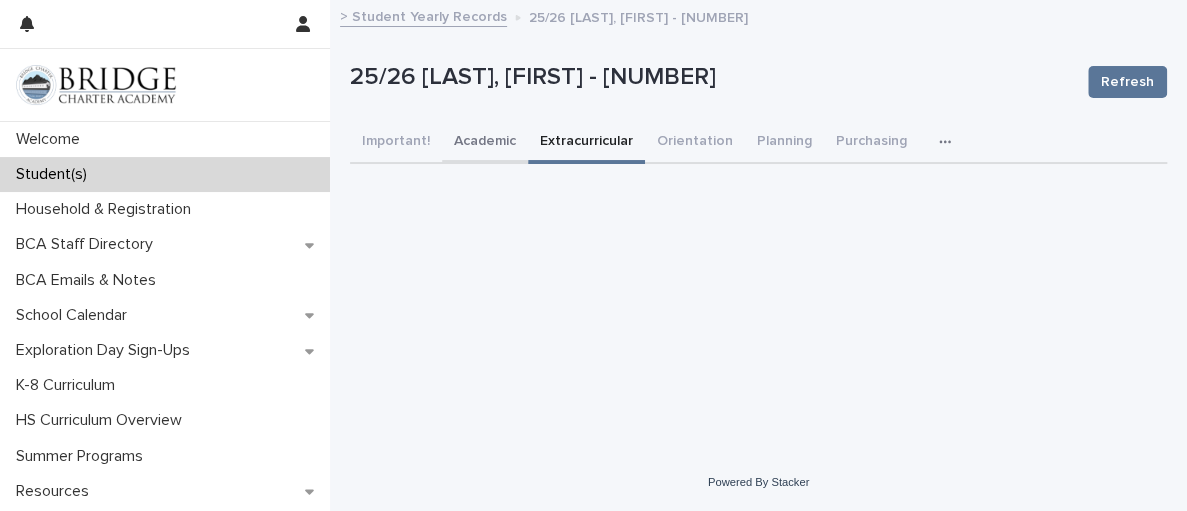 click on "Academic" at bounding box center [485, 143] 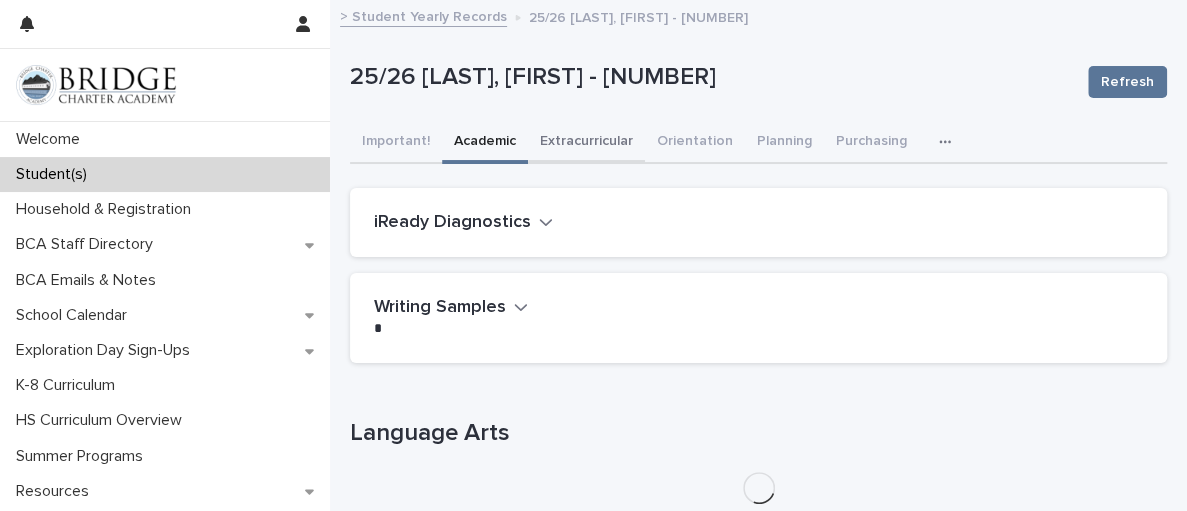 click on "Extracurricular" at bounding box center (586, 143) 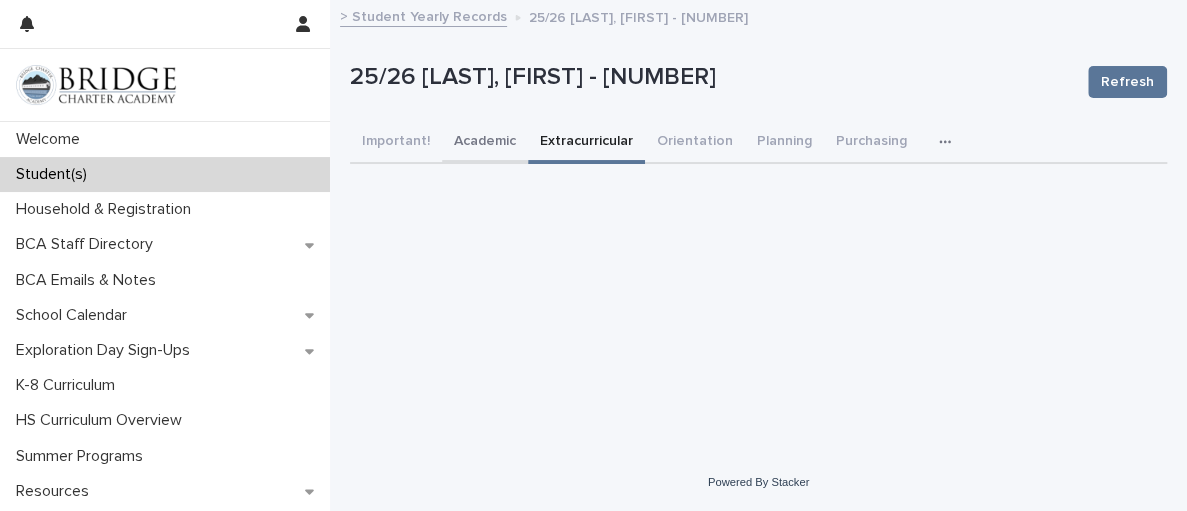 click on "Academic" at bounding box center (485, 143) 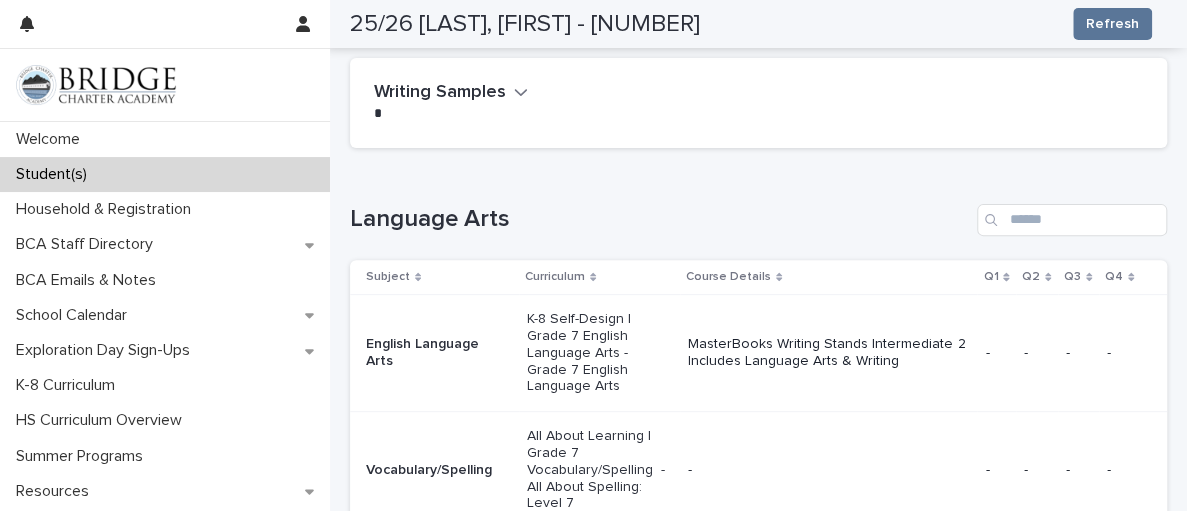 scroll, scrollTop: 0, scrollLeft: 0, axis: both 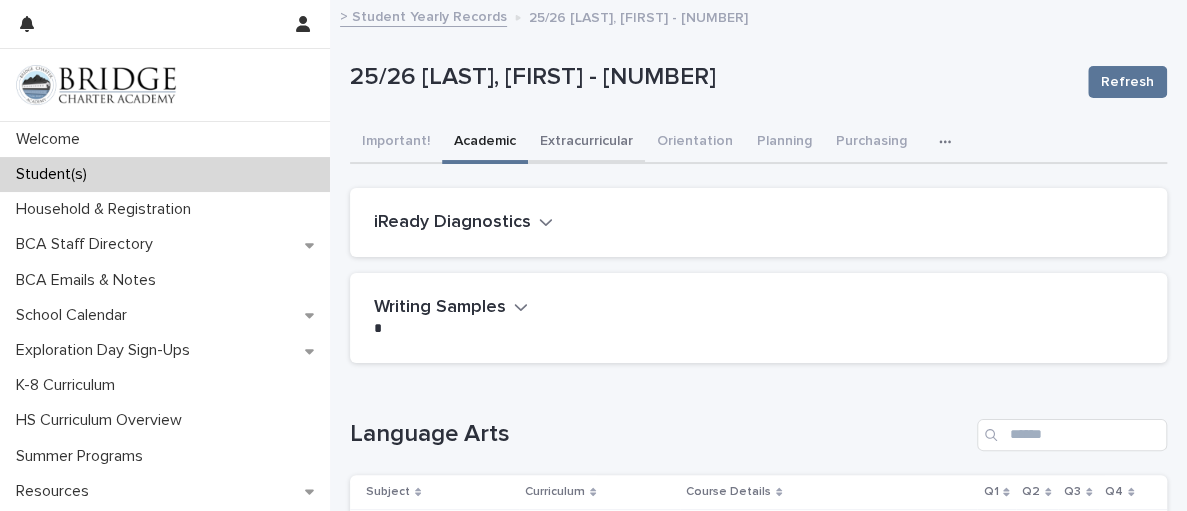 click on "Extracurricular" at bounding box center [586, 143] 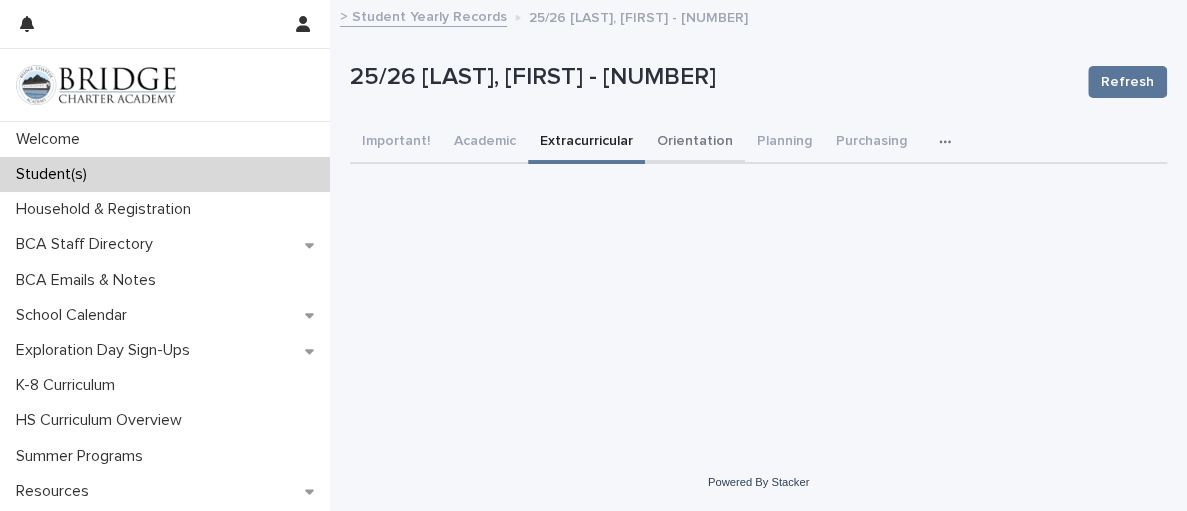 click on "Orientation" at bounding box center (695, 143) 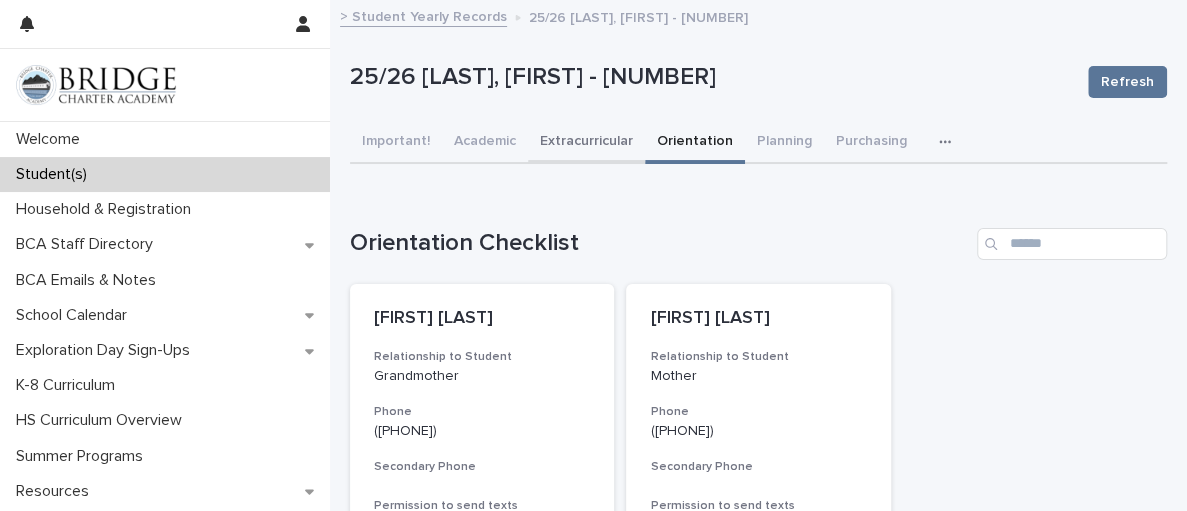 click on "Extracurricular" at bounding box center (586, 143) 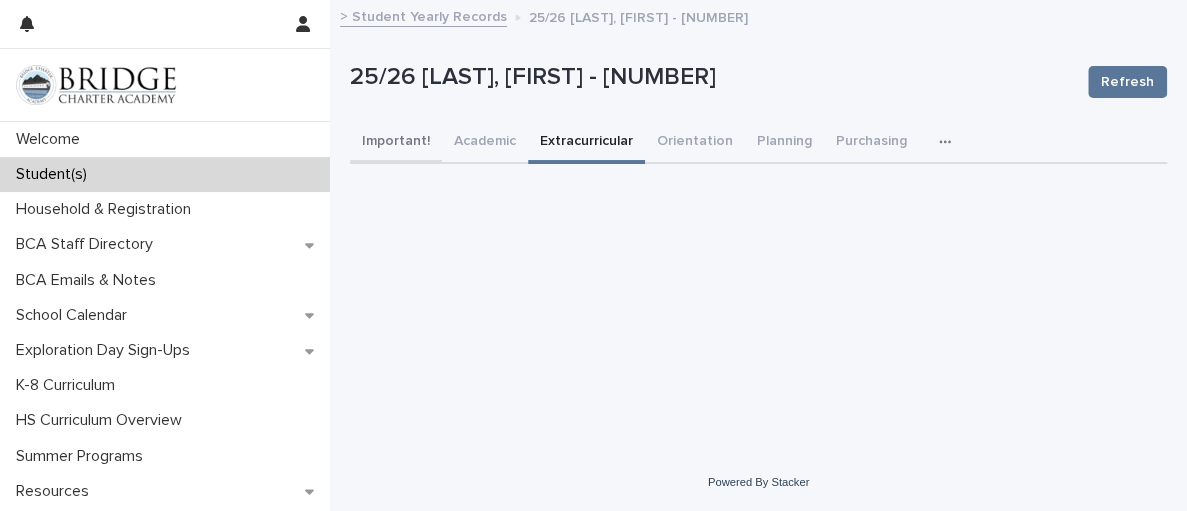 click on "Important!" at bounding box center (396, 143) 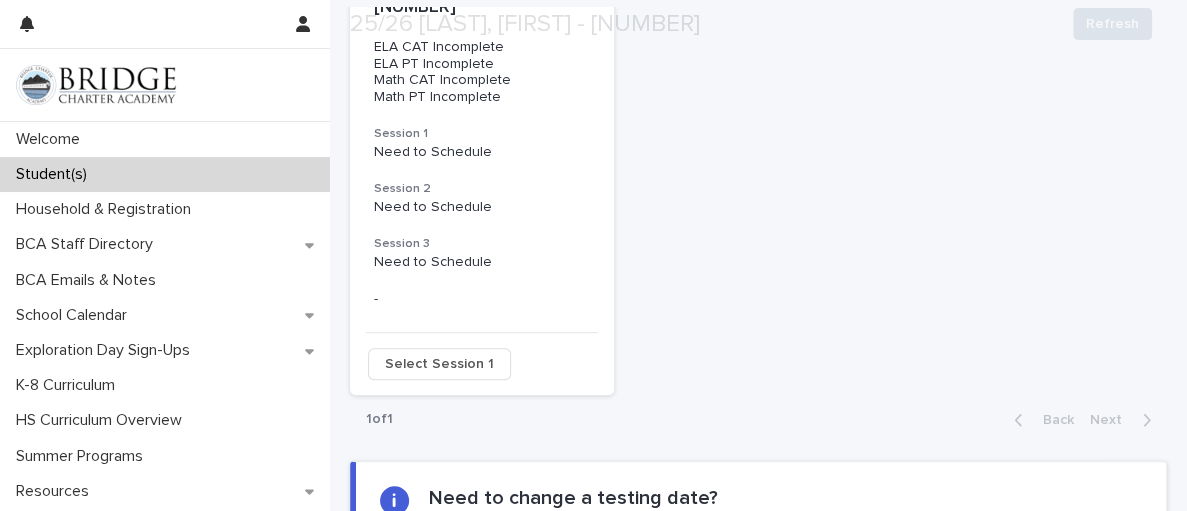 scroll, scrollTop: 336, scrollLeft: 0, axis: vertical 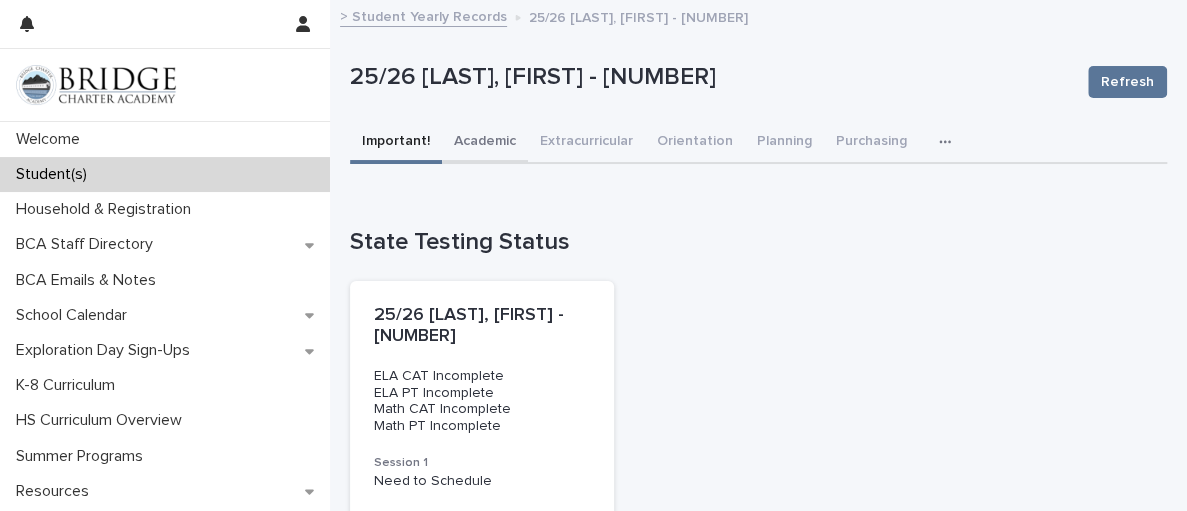 click on "Academic" at bounding box center (485, 143) 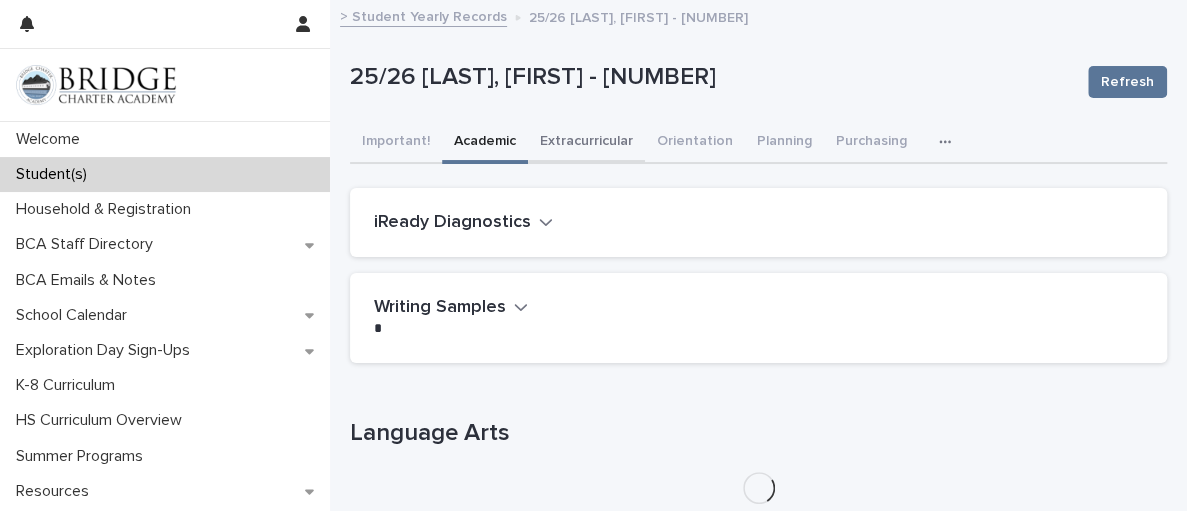 click on "Extracurricular" at bounding box center [586, 143] 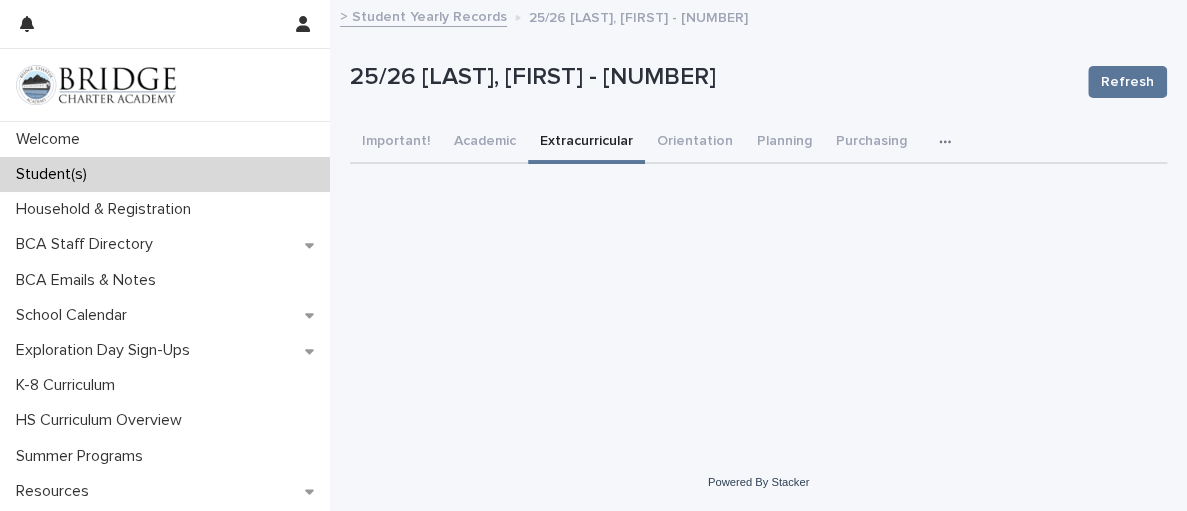 click on "Extracurricular" at bounding box center [586, 143] 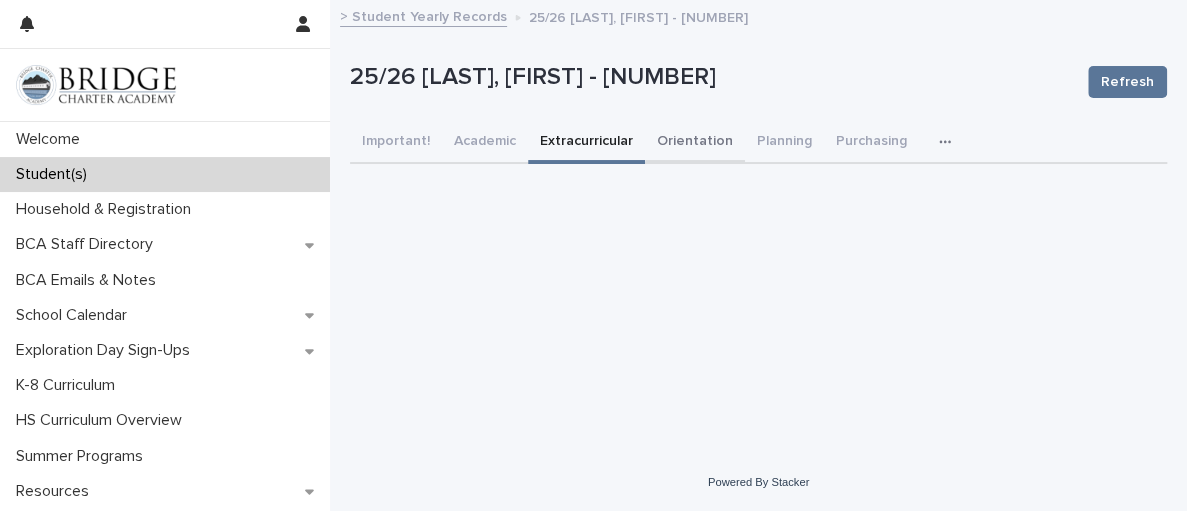 click on "Orientation" at bounding box center (695, 143) 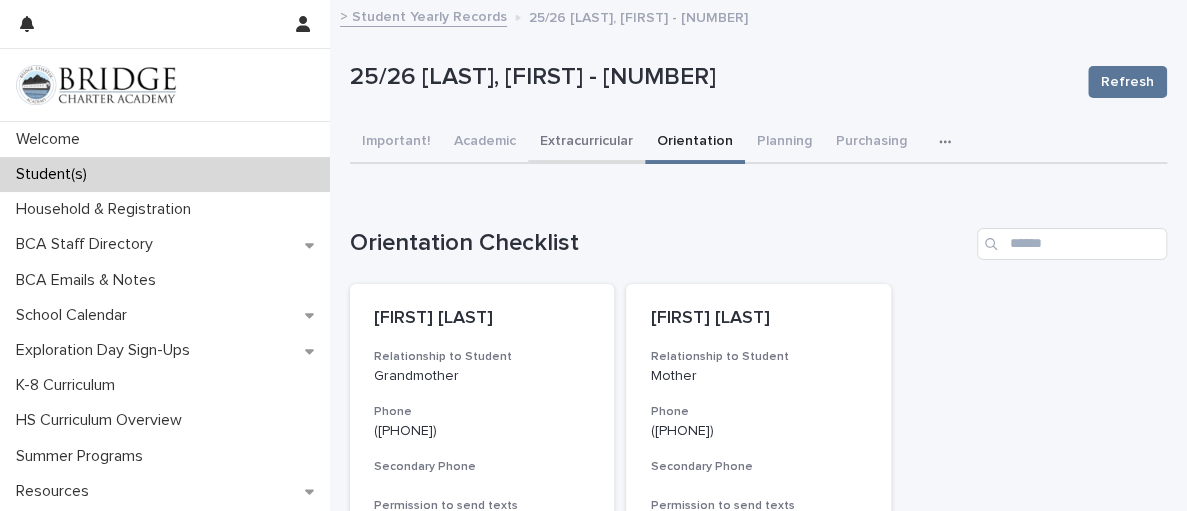 click on "Extracurricular" at bounding box center [586, 143] 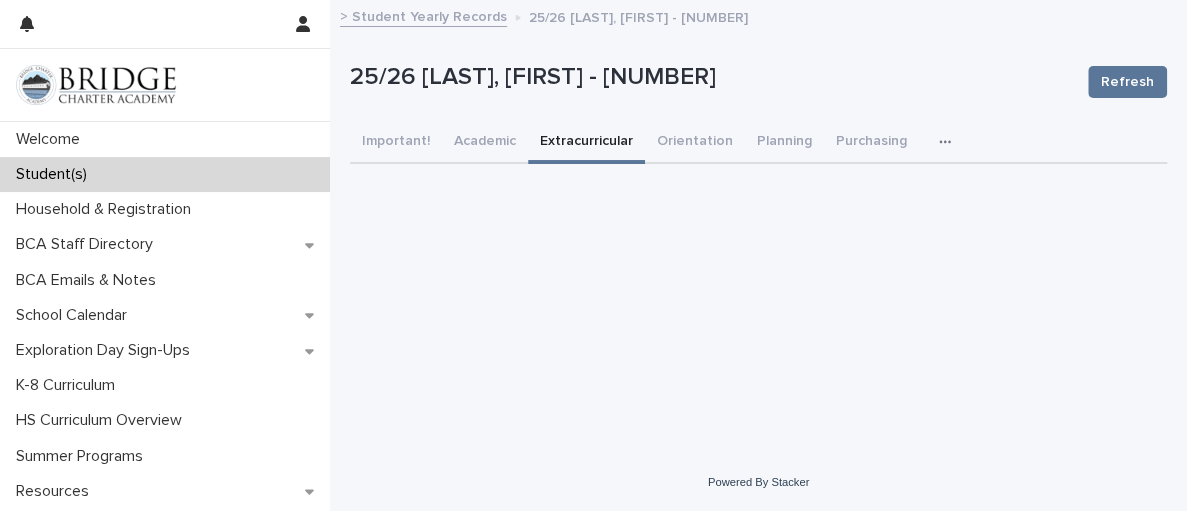 click at bounding box center [96, 85] 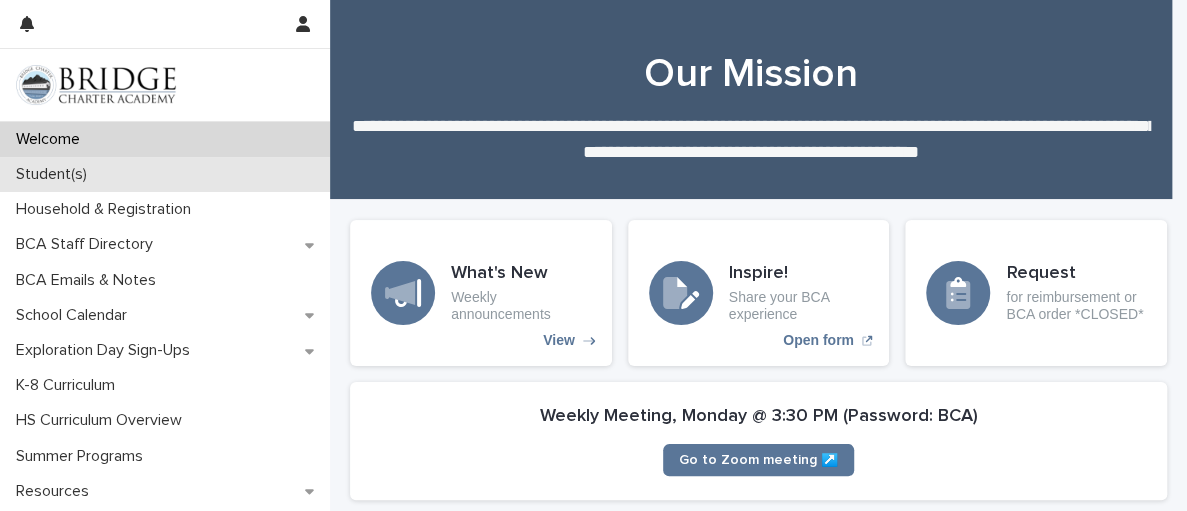 click on "Student(s)" at bounding box center [165, 174] 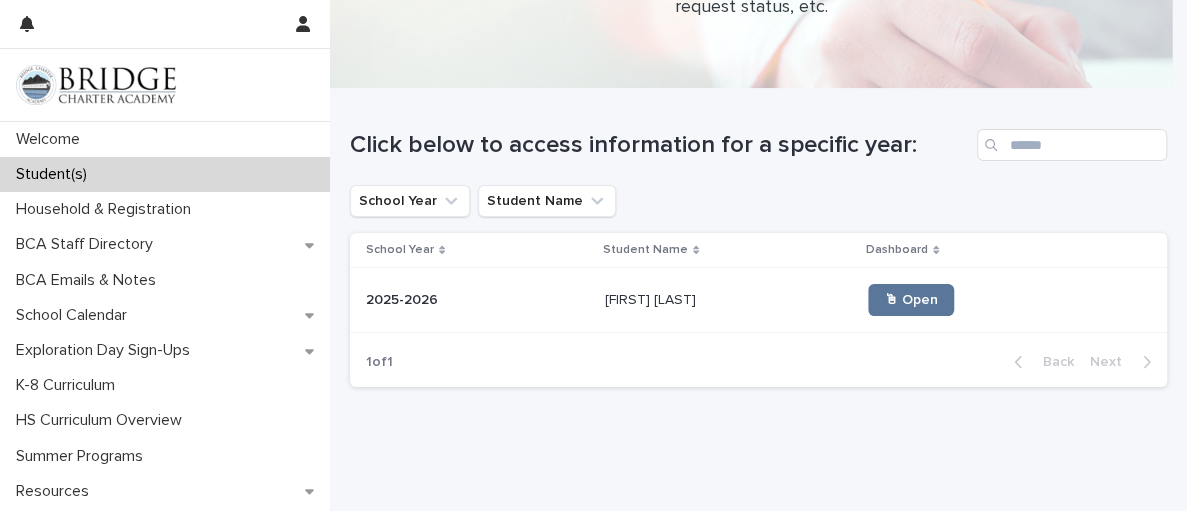 scroll, scrollTop: 111, scrollLeft: 0, axis: vertical 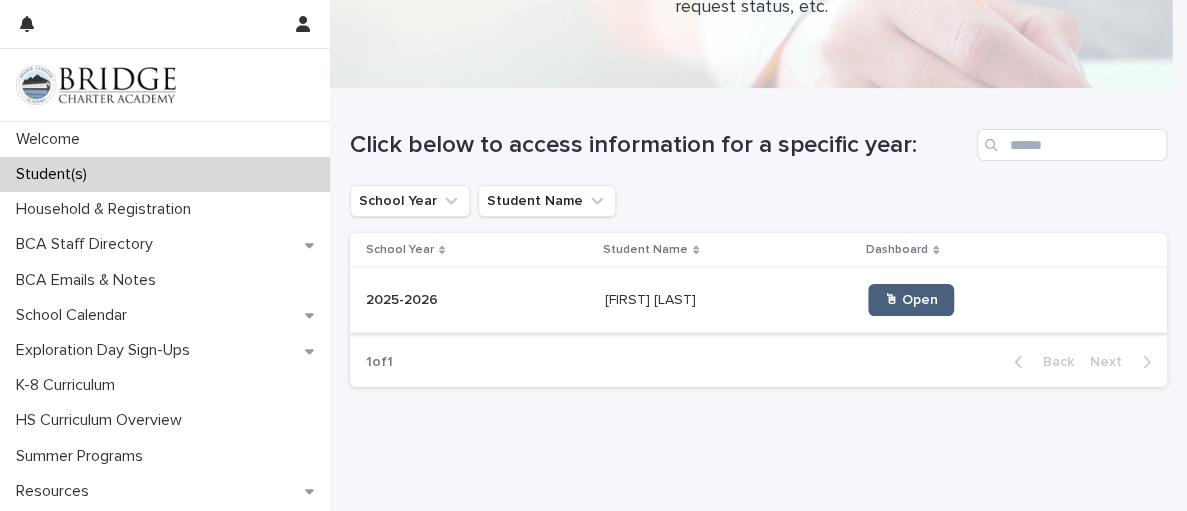 click on "🖱 Open" at bounding box center [911, 300] 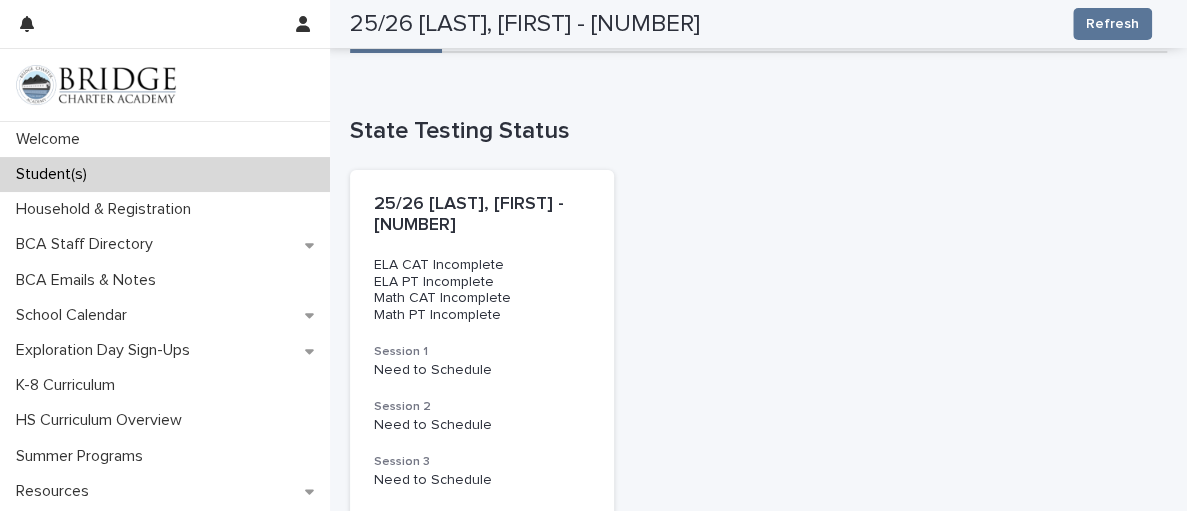 scroll, scrollTop: 319, scrollLeft: 0, axis: vertical 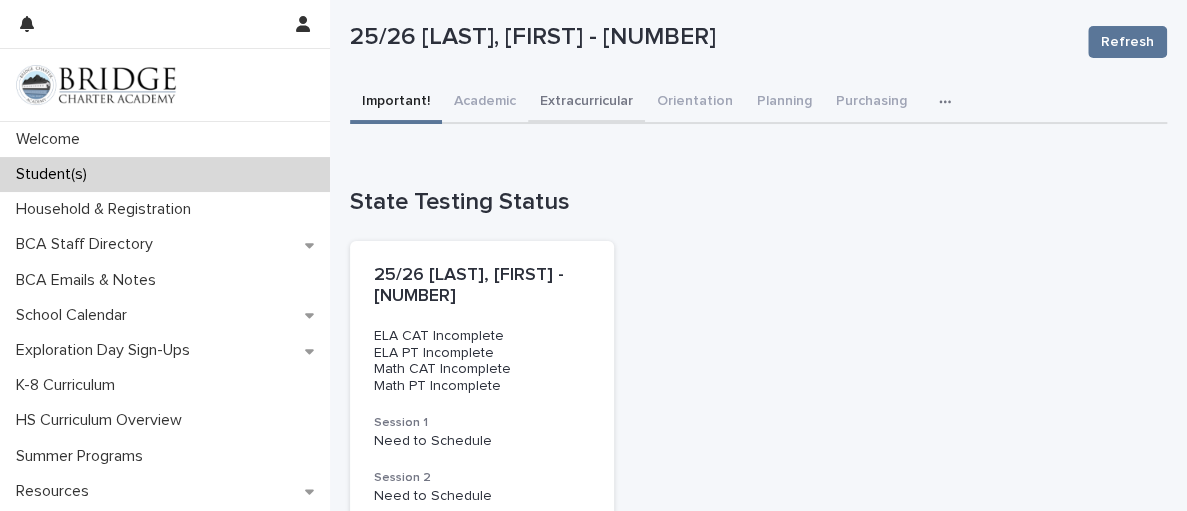 click on "25/26 [LAST], [FIRST] - [NUMBER] Refresh 25/26 [LAST], [FIRST] - [NUMBER] Refresh Sorry, there was an error saving your record. Please try again. Please fill out the required fields below. Important! Academic Extracurricular Orientation Planning Purchasing Checkouts General Loading... Saving… Loading... Saving… Loading... Saving… Loading... Saving… ⚠️ Student has not completed testing. ••• Loading... Saving… Loading... Saving… State Testing Status 25/26 [LAST], [FIRST] - [NUMBER] ELA CAT Incomplete ELA PT Incomplete Math CAT Incomplete Math PT Incomplete Session 1 Need to Schedule Session 2 Need to Schedule Session 3 Need to Schedule - Select Session 1 1 of 1 Back Next Loading... Saving… Need to change a testing date? Please reach out to [EMAIL] Loading... Saving… Loading... Saving… DEV Can't display tree at index 0 Can't display tree at index 7 8 3 1" at bounding box center [758, 414] 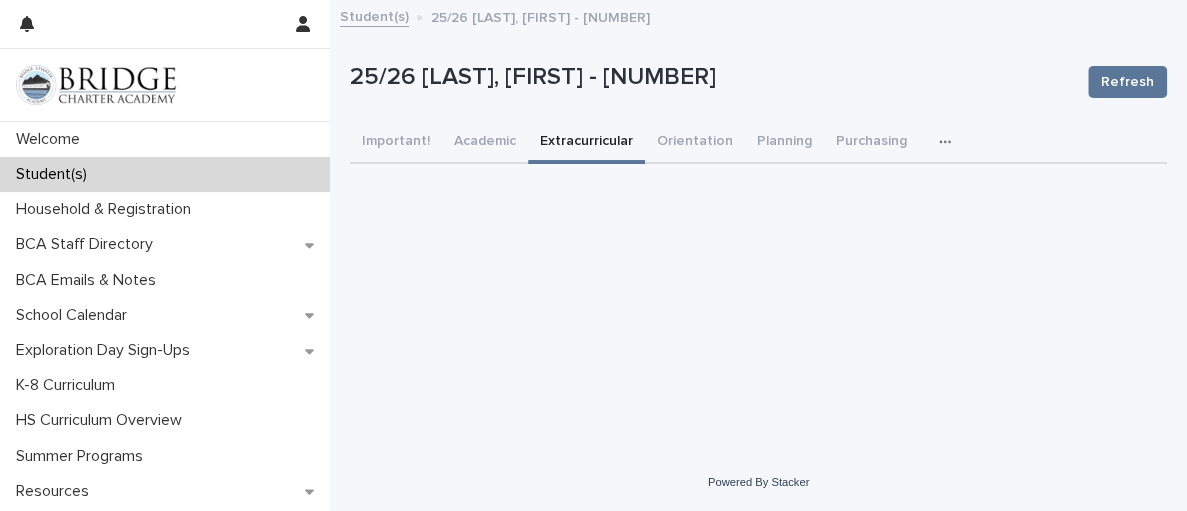 scroll, scrollTop: 0, scrollLeft: 0, axis: both 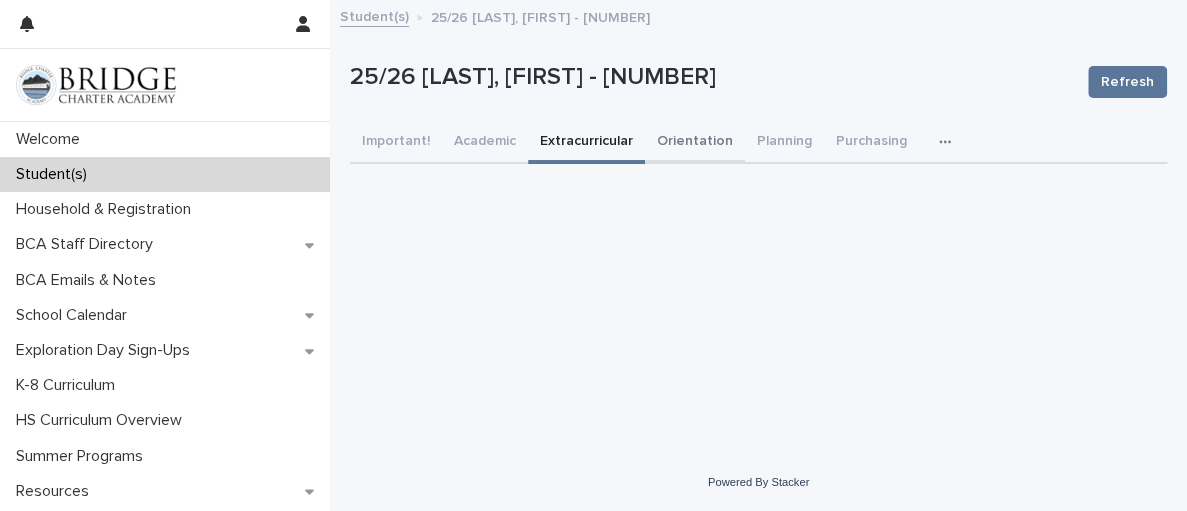 click on "Orientation" at bounding box center [695, 143] 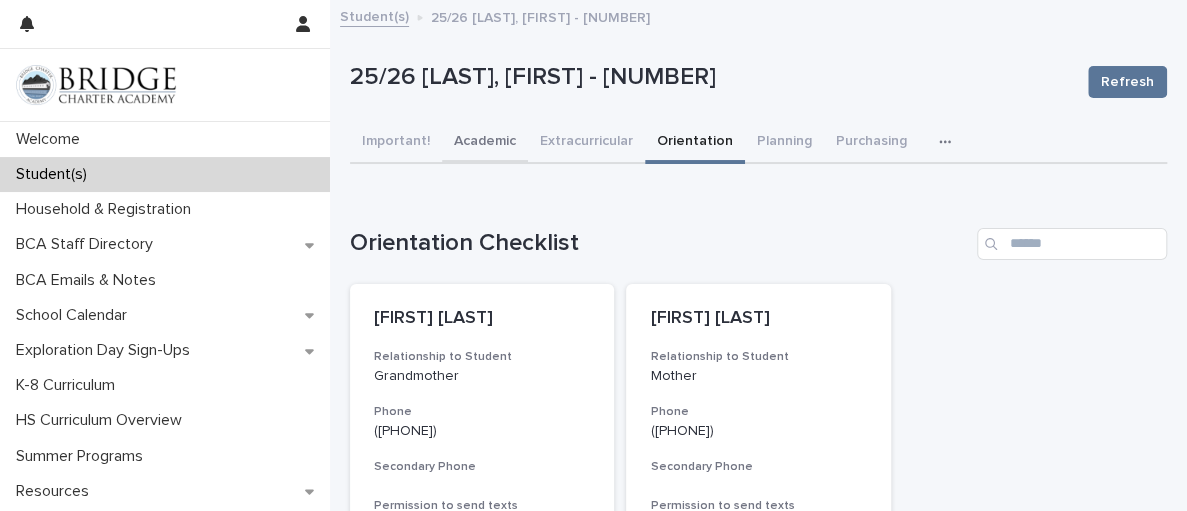 click on "Academic" at bounding box center [485, 143] 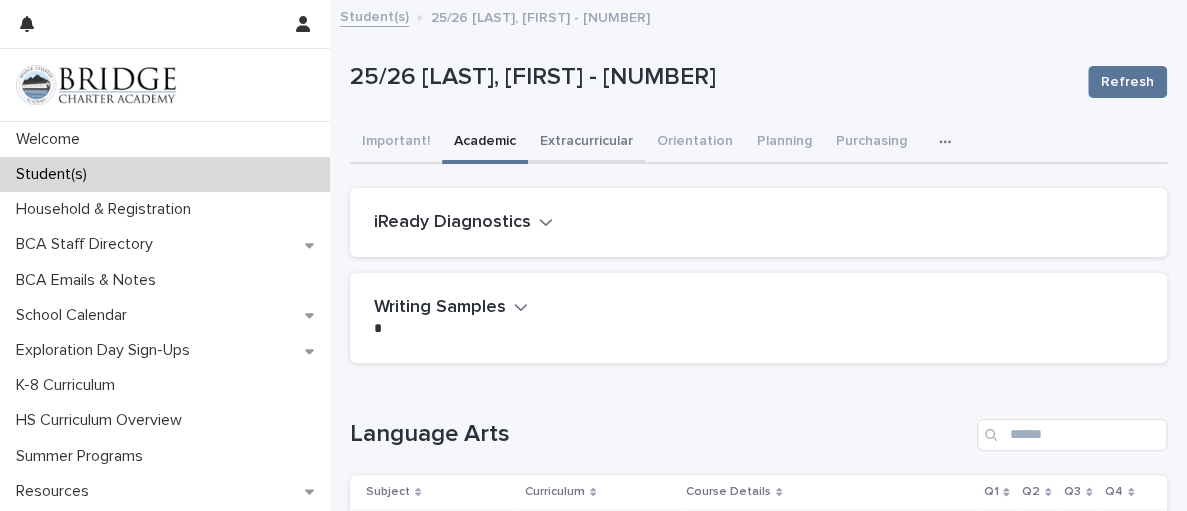 click on "Extracurricular" at bounding box center (586, 143) 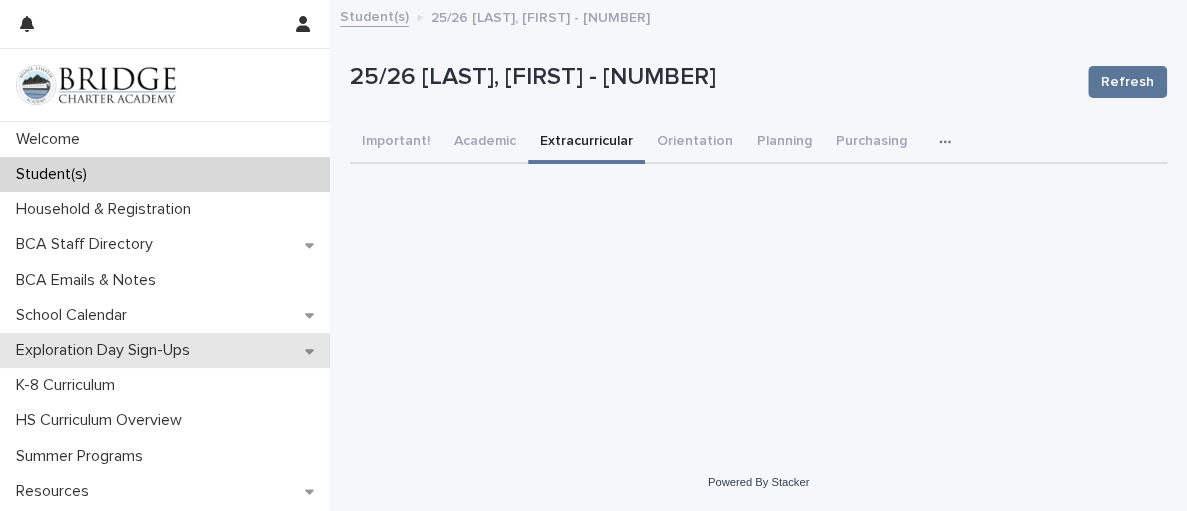 click on "Exploration Day Sign-Ups" at bounding box center [107, 350] 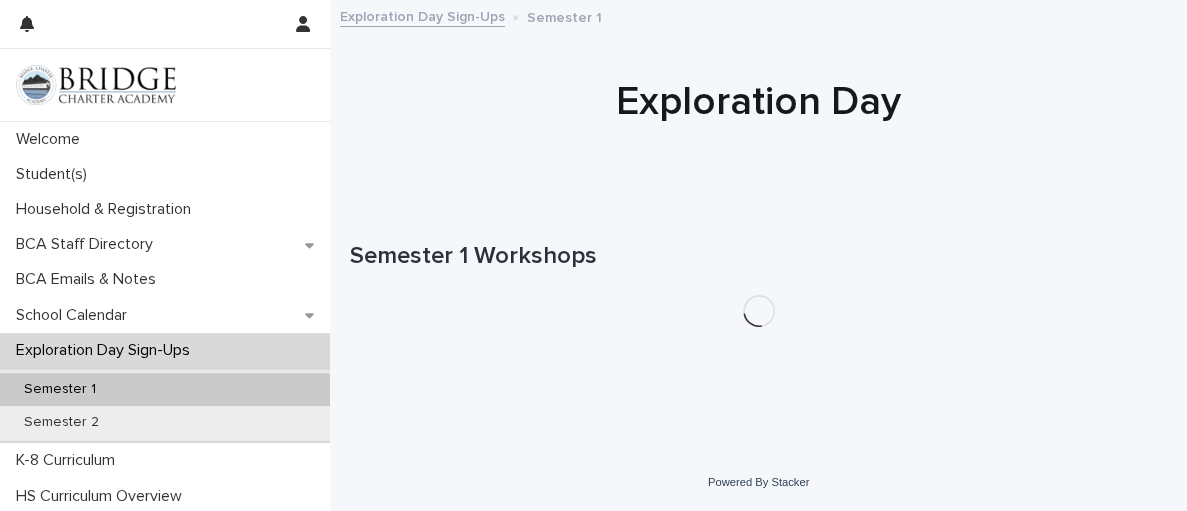 click on "Semester 1" at bounding box center [60, 389] 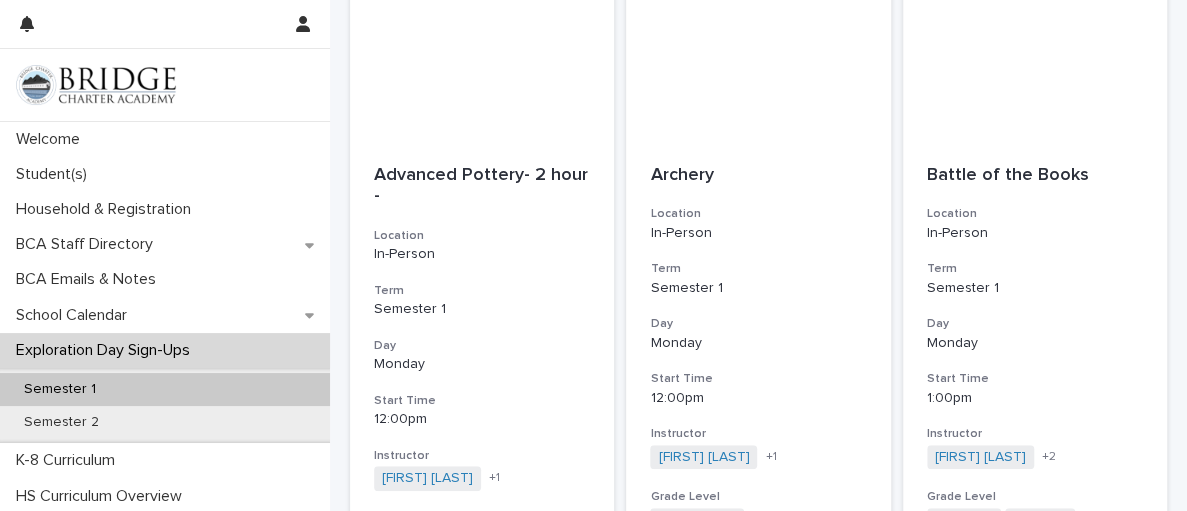 scroll, scrollTop: 439, scrollLeft: 0, axis: vertical 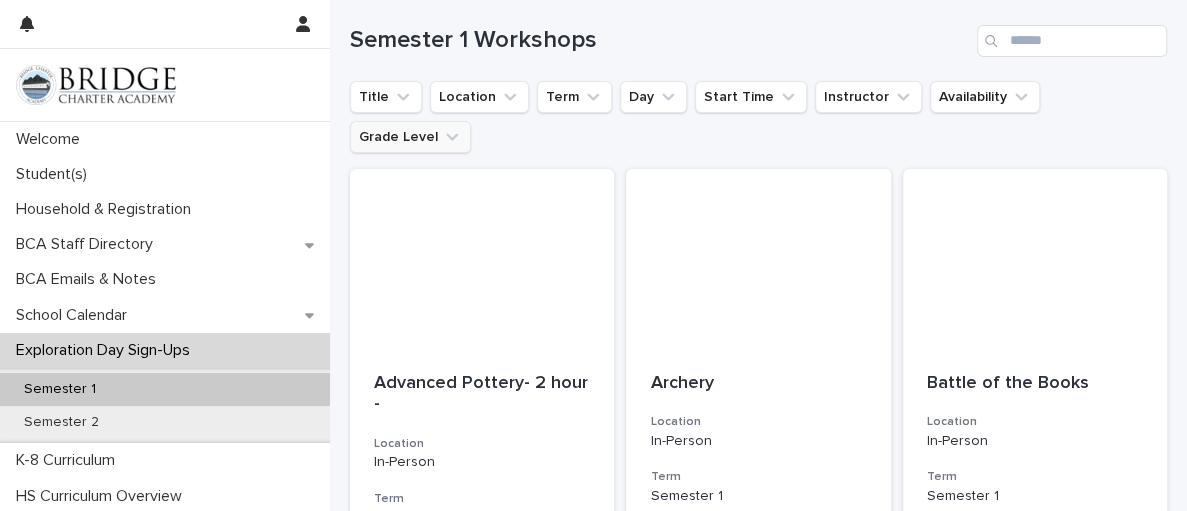 click on "Grade Level" at bounding box center [410, 137] 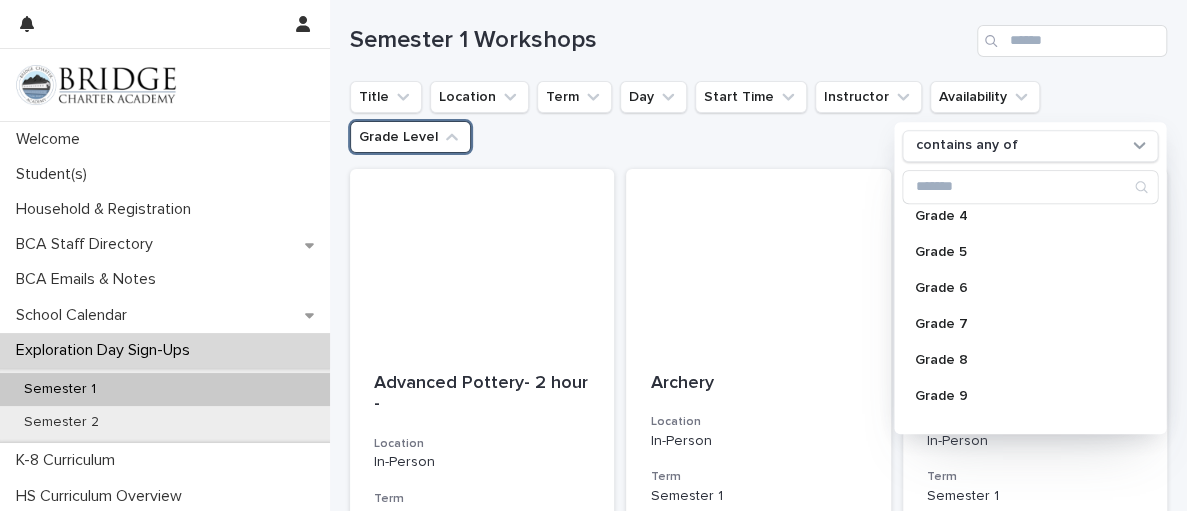 scroll, scrollTop: 158, scrollLeft: 0, axis: vertical 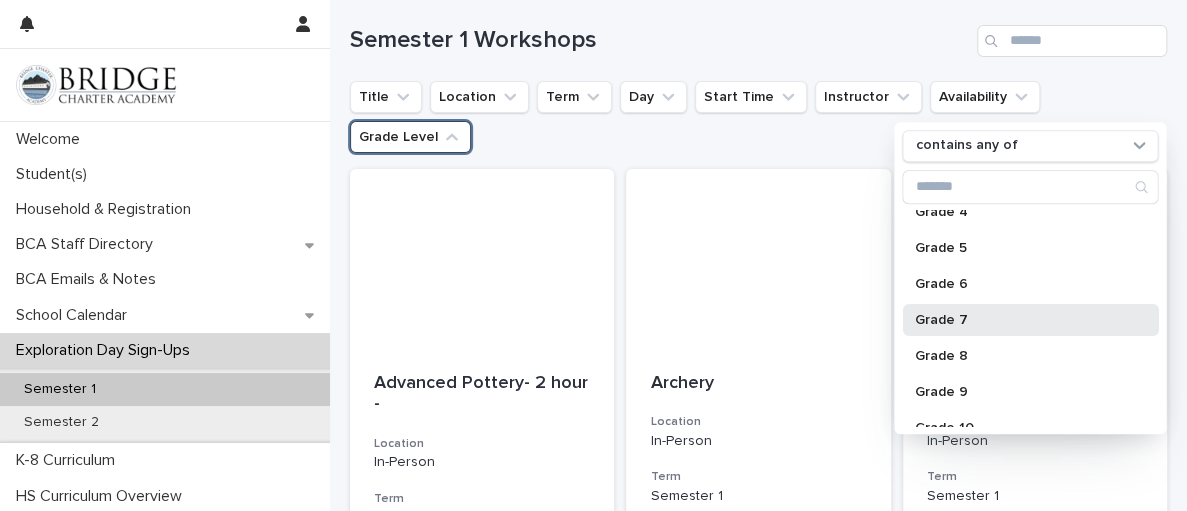 click on "Grade 7" at bounding box center (1020, 320) 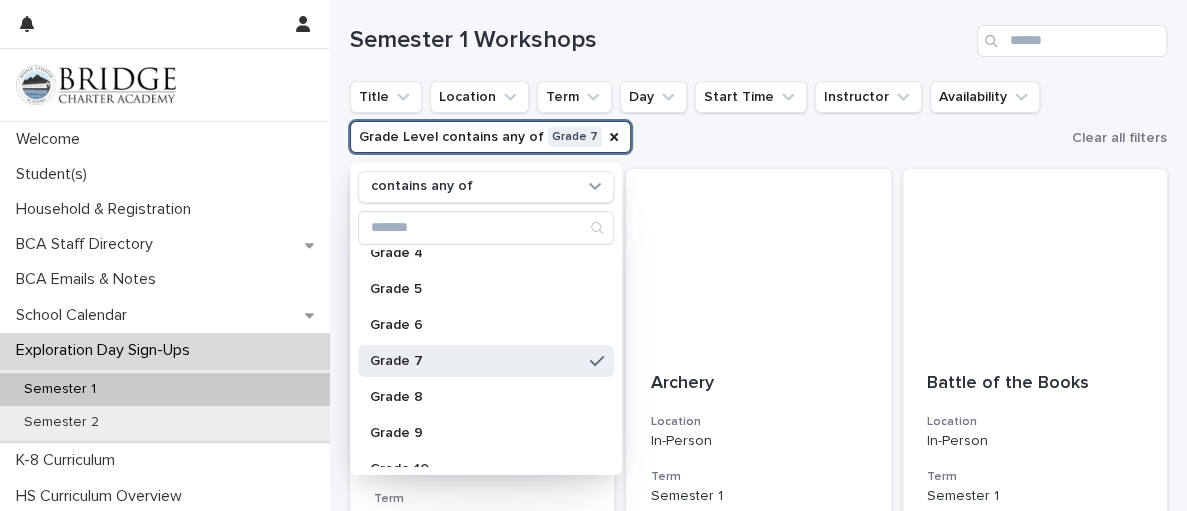 click on "Title Location Term Day Start Time Instructor Availability Grade Level contains any of Grade 7 contains any of Grade K Grade 1 Grade 2 Grade 3 Grade 4 Grade 5 Grade 6 Grade 7 Grade 8 Grade 9 Grade 10 Grade 11 Grade 12 High School" at bounding box center (707, 117) 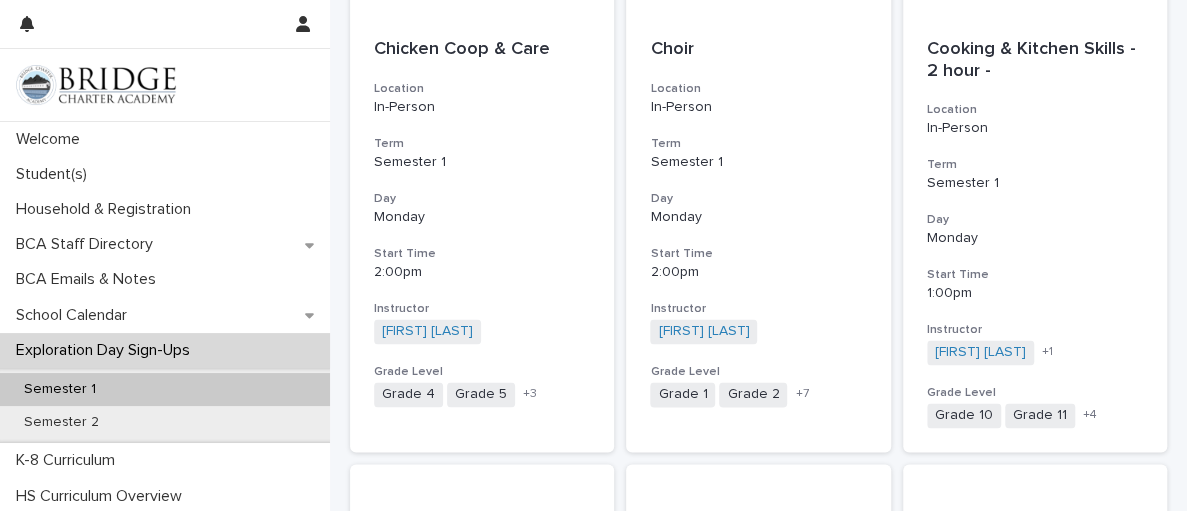 scroll, scrollTop: 1170, scrollLeft: 0, axis: vertical 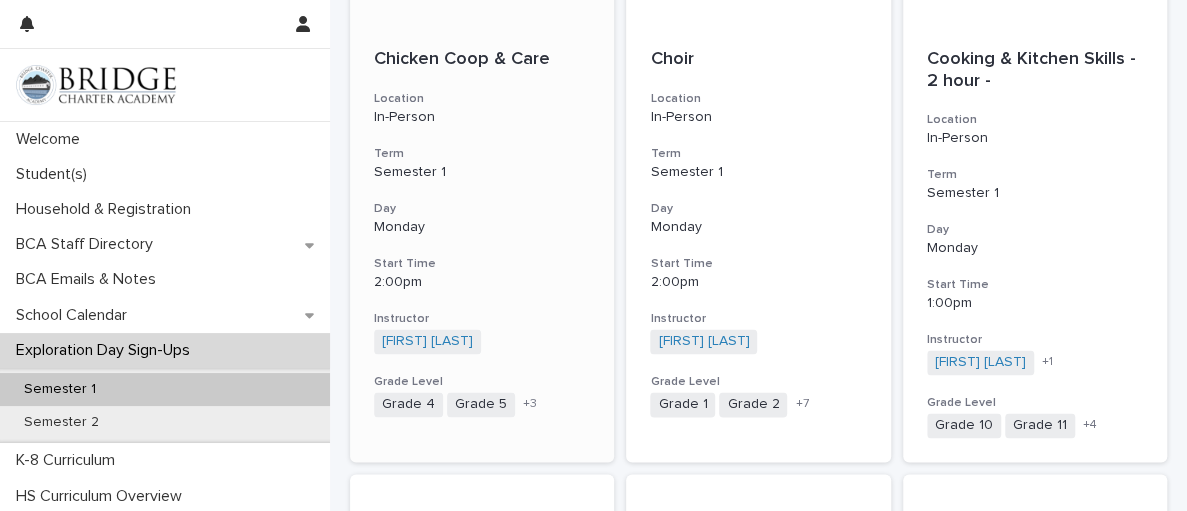 click on "Chicken Coop & Care Location In-Person Term Semester 1 Day Monday Start Time 2:00pm Instructor [FIRST] [LAST] + 0 Grade Level Grade 4 Grade 5 Grade 6 Grade 7 Grade 8 + 3" at bounding box center (482, 233) 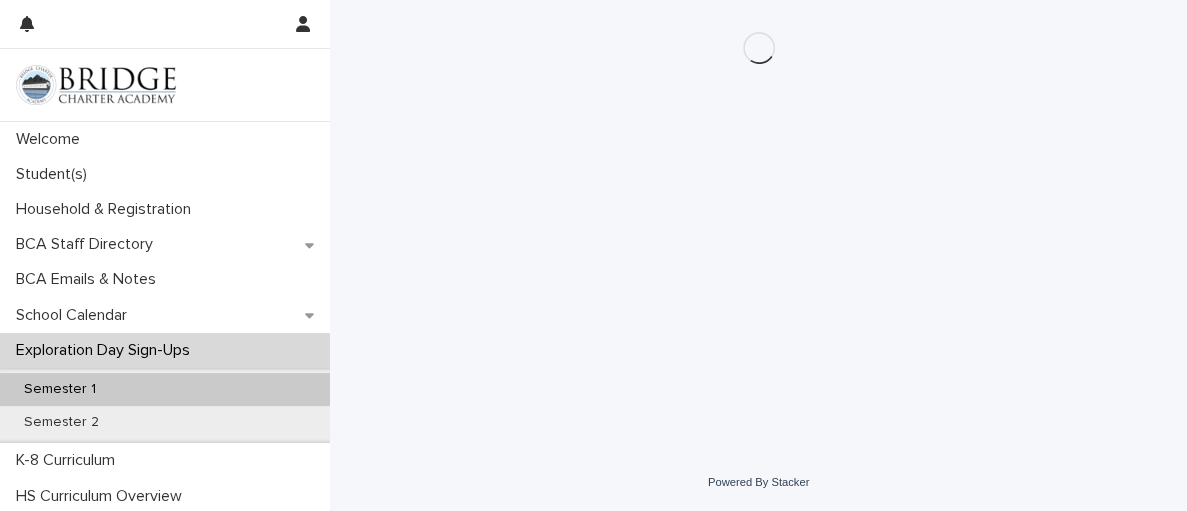scroll, scrollTop: 0, scrollLeft: 0, axis: both 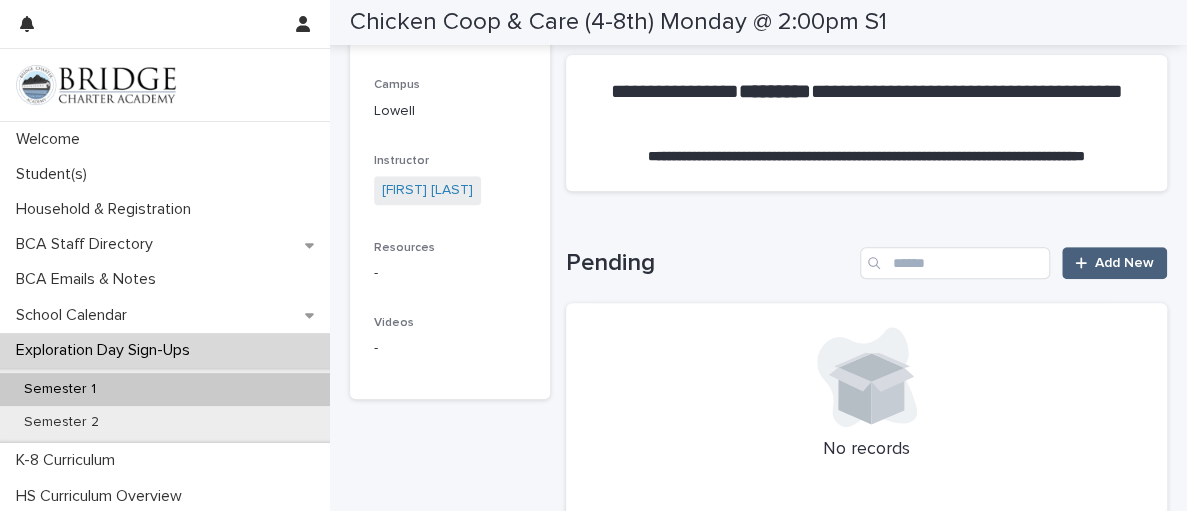 click on "Add New" at bounding box center (1114, 263) 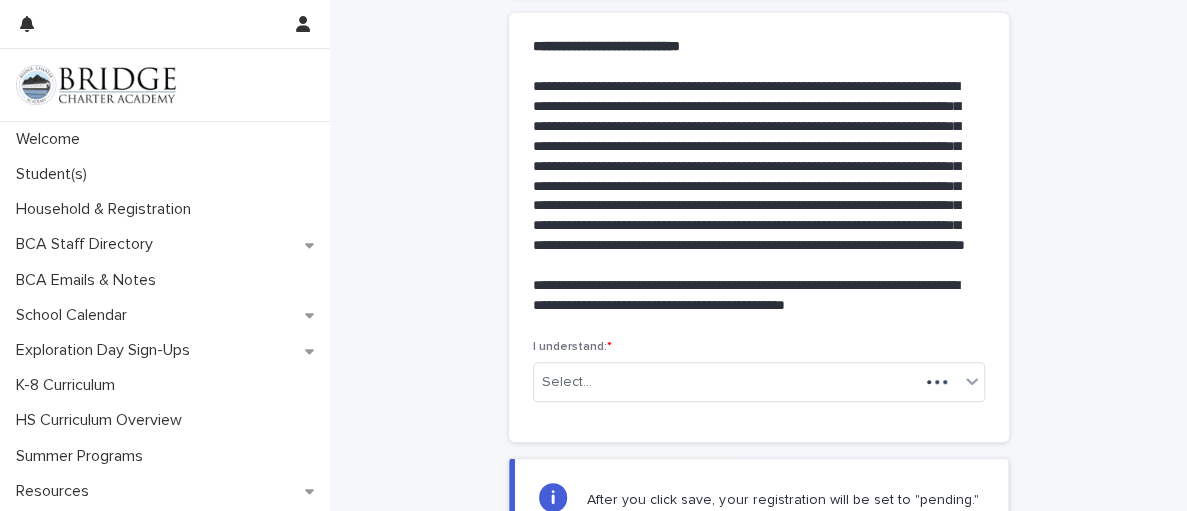 scroll, scrollTop: 497, scrollLeft: 0, axis: vertical 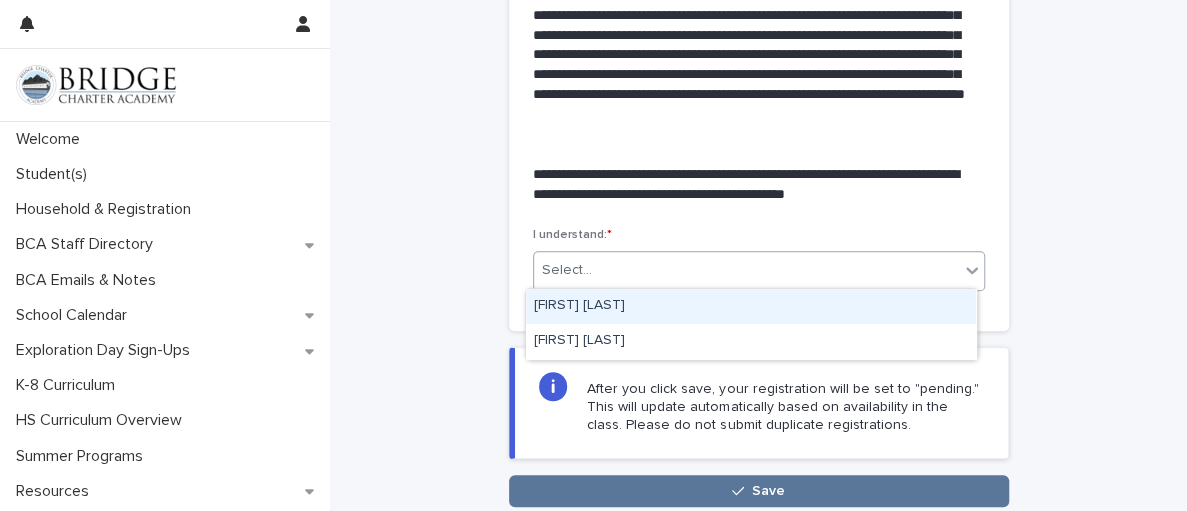 click on "Select..." at bounding box center (746, 270) 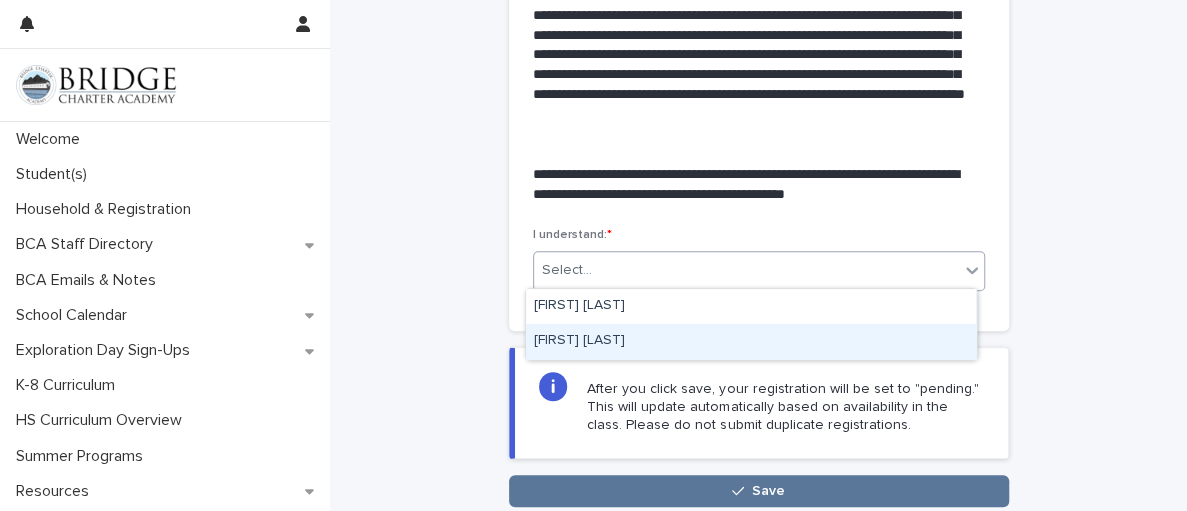 click on "[FIRST] [LAST]" at bounding box center (751, 341) 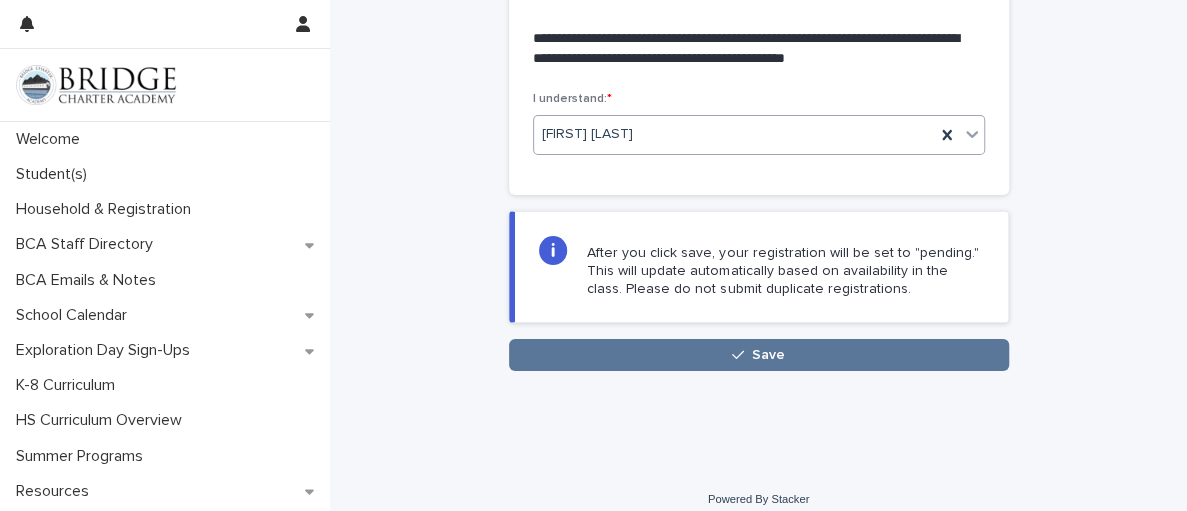 scroll, scrollTop: 640, scrollLeft: 0, axis: vertical 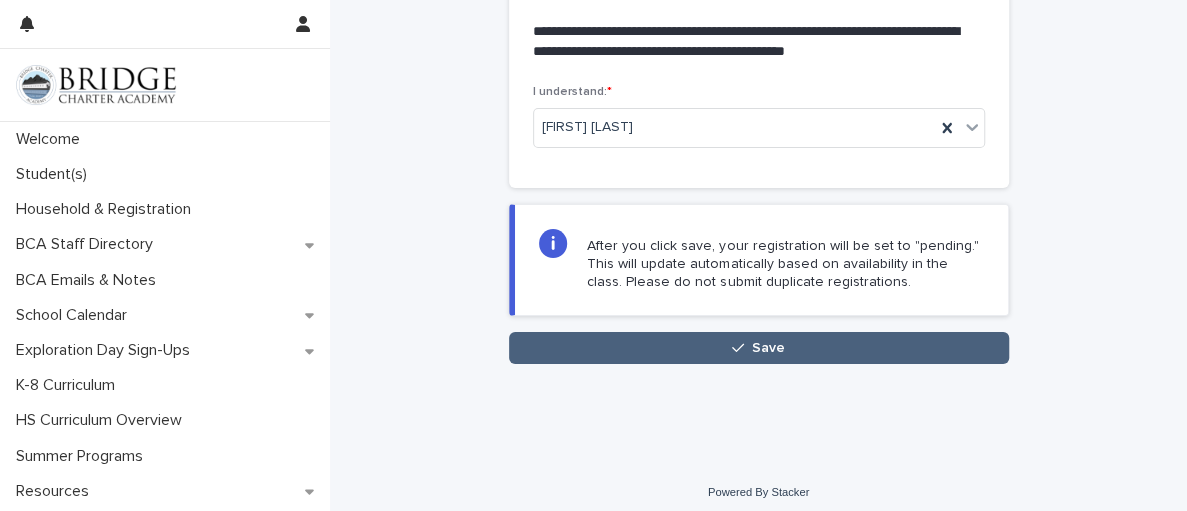 click 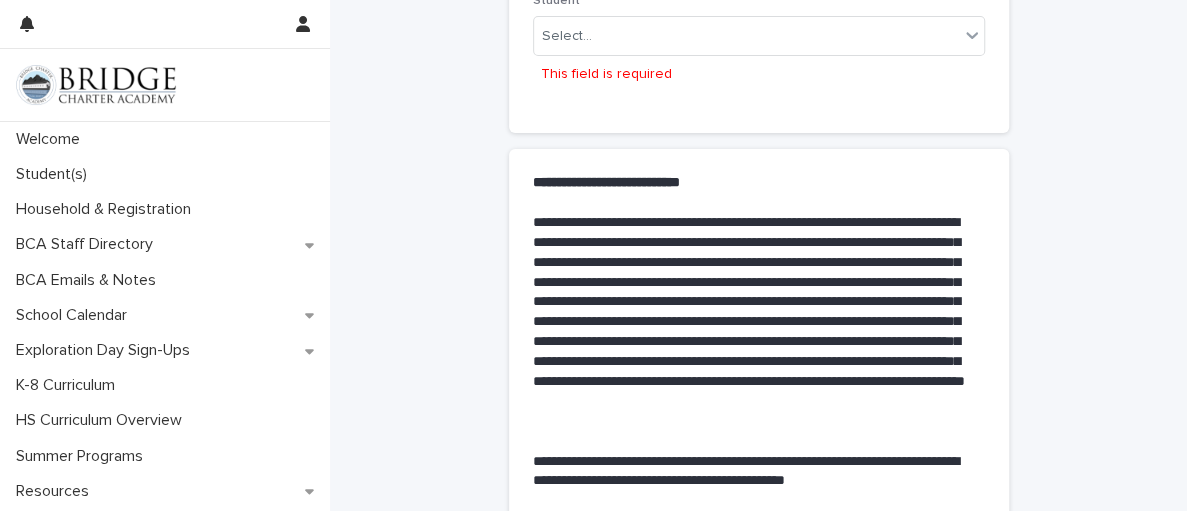 scroll, scrollTop: 254, scrollLeft: 0, axis: vertical 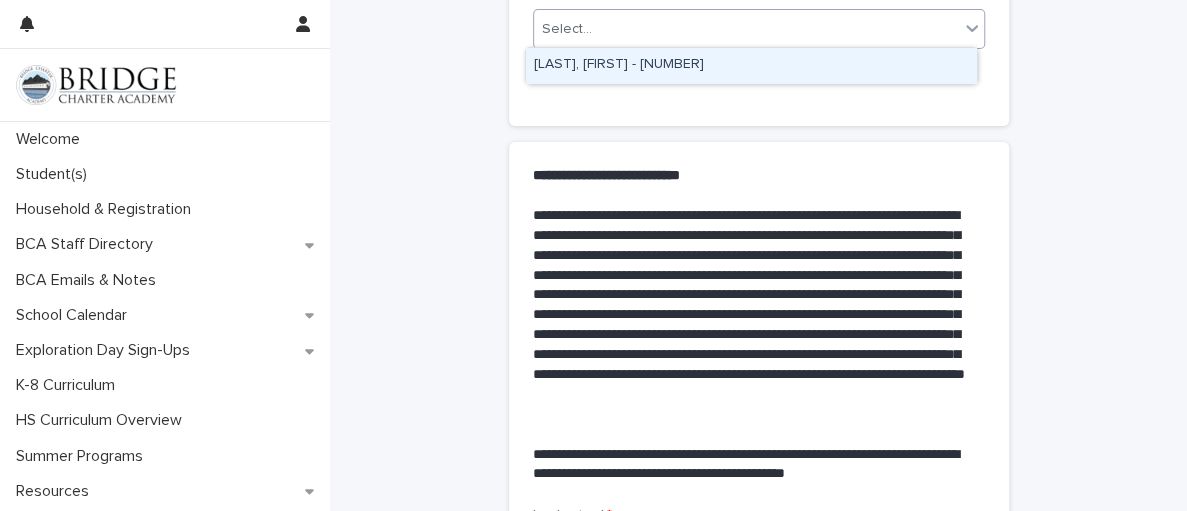 click on "Select..." at bounding box center (746, 29) 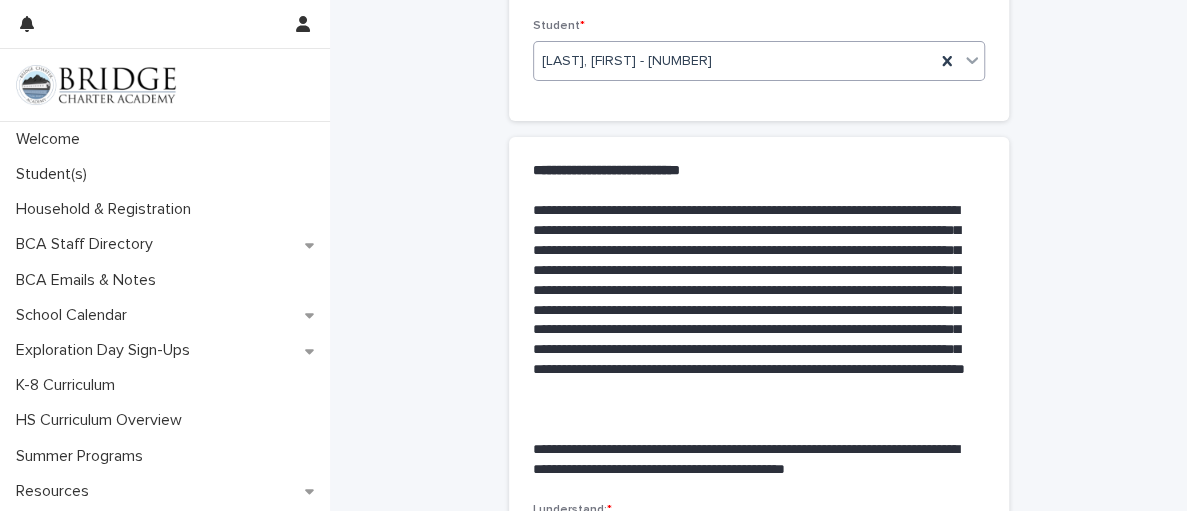 scroll, scrollTop: 221, scrollLeft: 0, axis: vertical 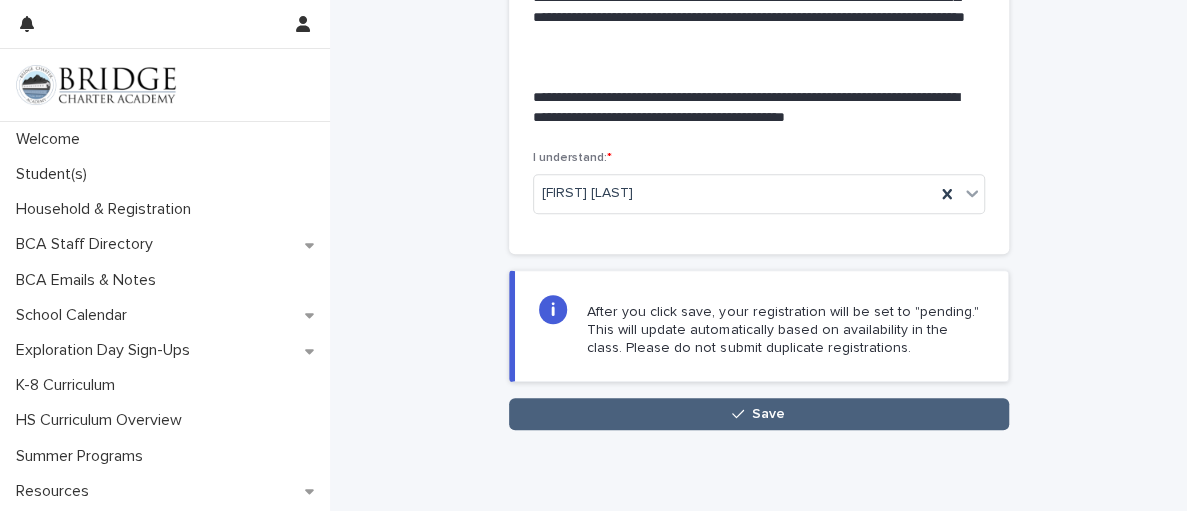 click on "Save" at bounding box center (759, 414) 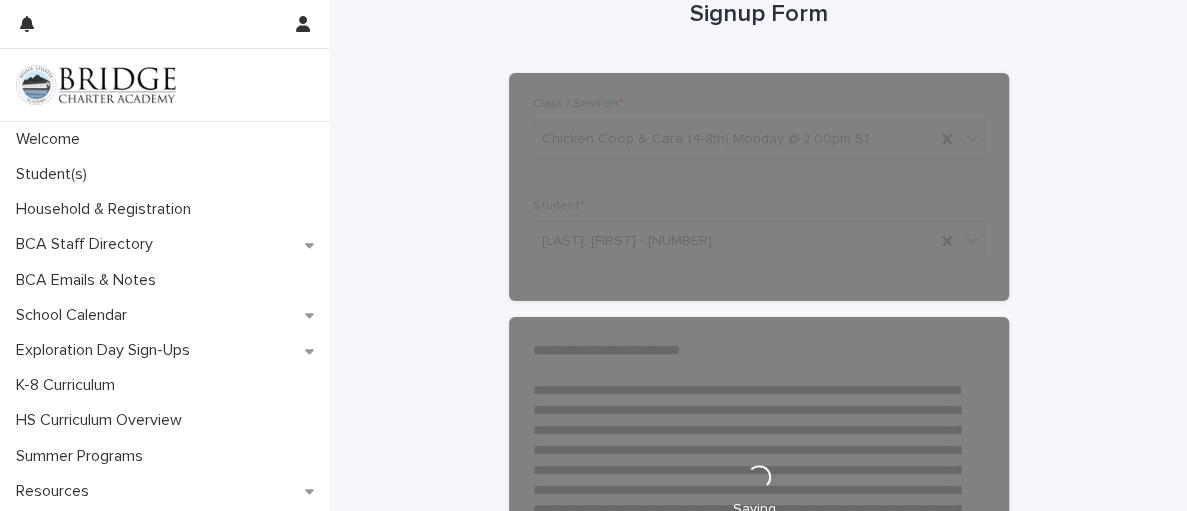 scroll, scrollTop: 17, scrollLeft: 0, axis: vertical 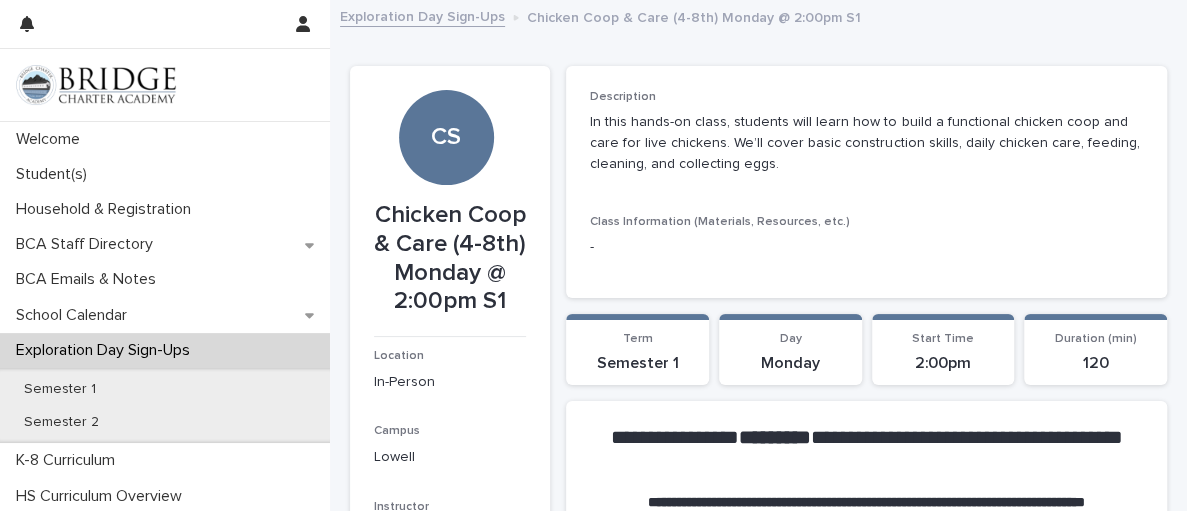 click on "Exploration Day Sign-Ups" at bounding box center [422, 15] 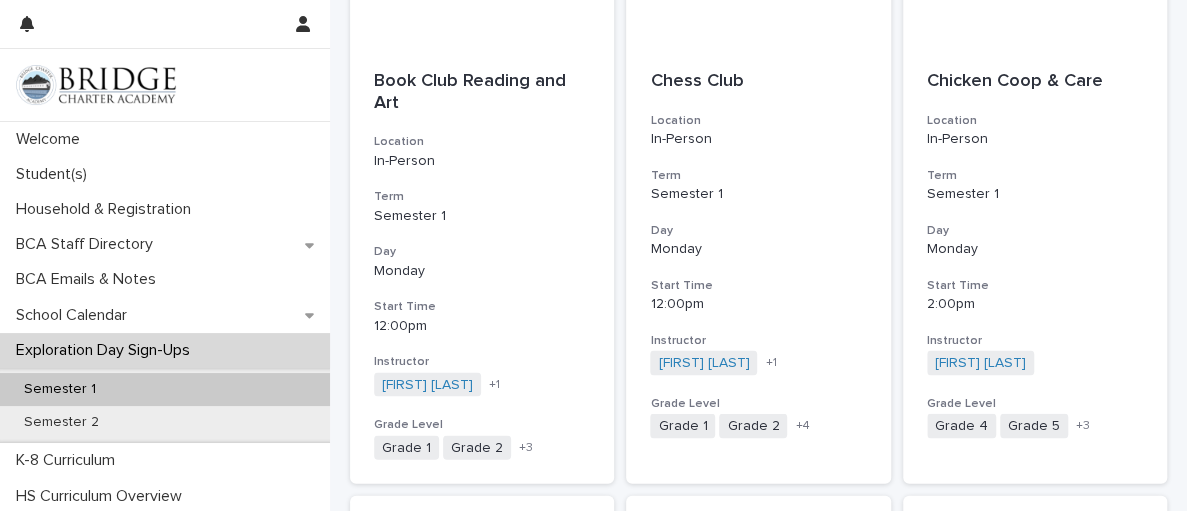 scroll, scrollTop: 1769, scrollLeft: 0, axis: vertical 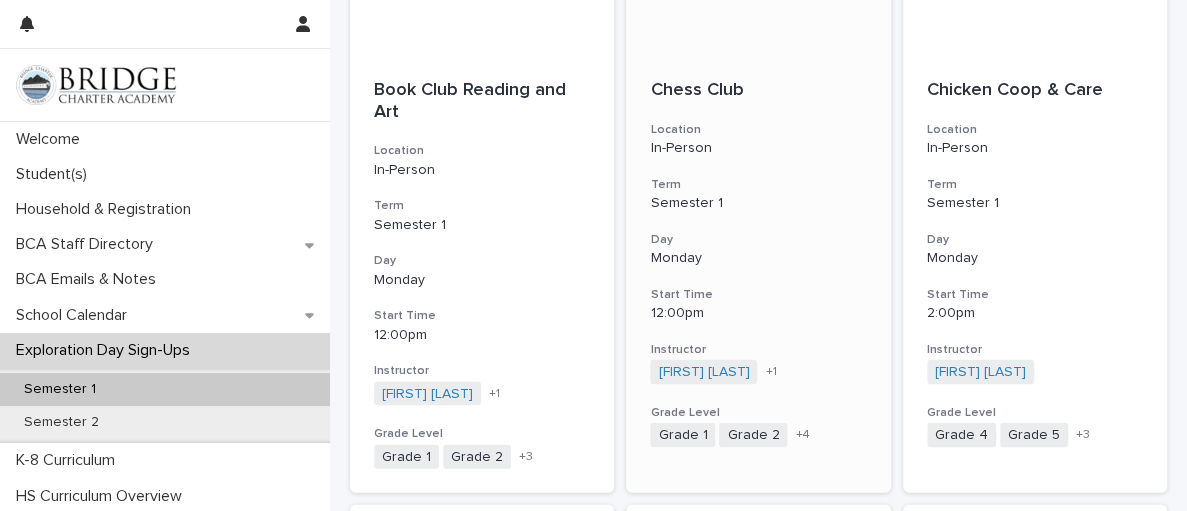 click on "+ 1" at bounding box center (813, 371) 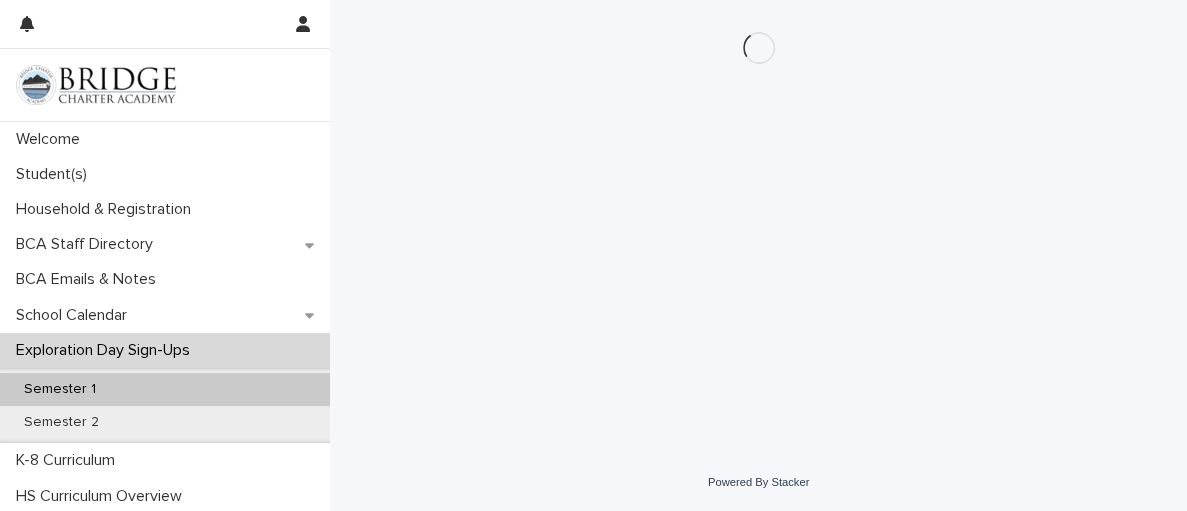 scroll, scrollTop: 0, scrollLeft: 0, axis: both 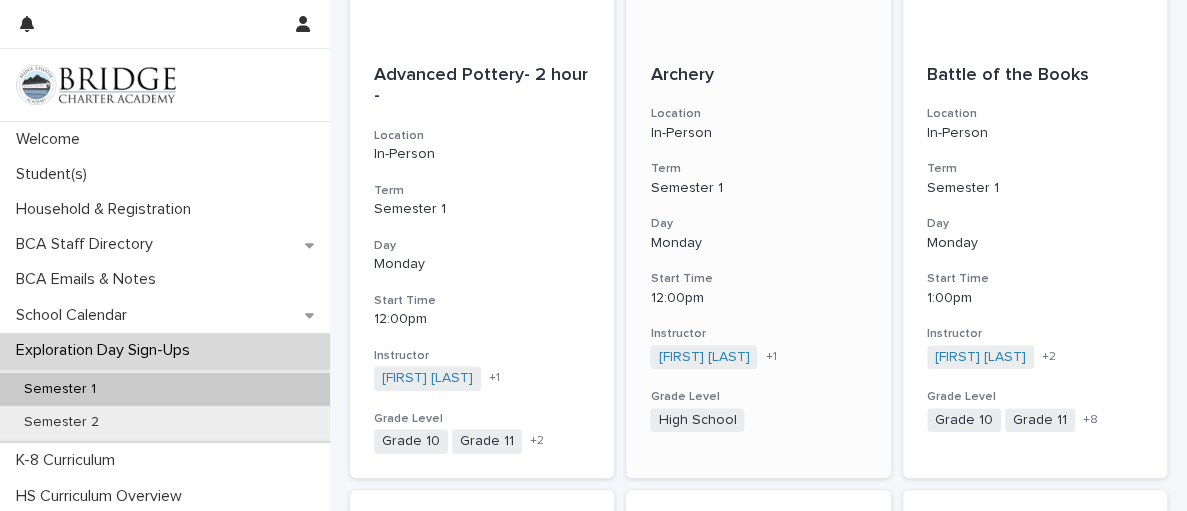 click on "+ 1" at bounding box center [770, 357] 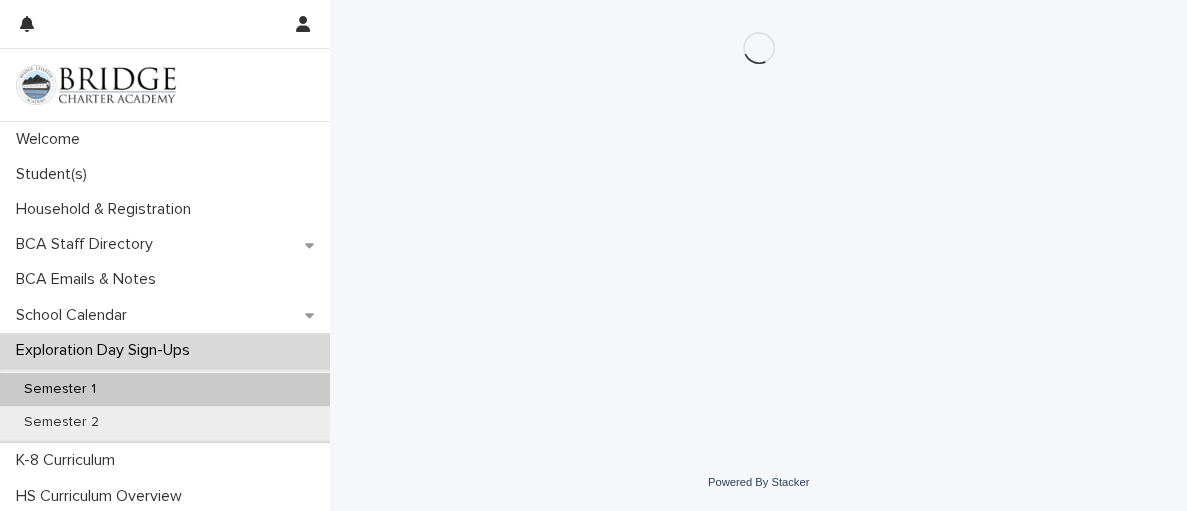 scroll, scrollTop: 0, scrollLeft: 0, axis: both 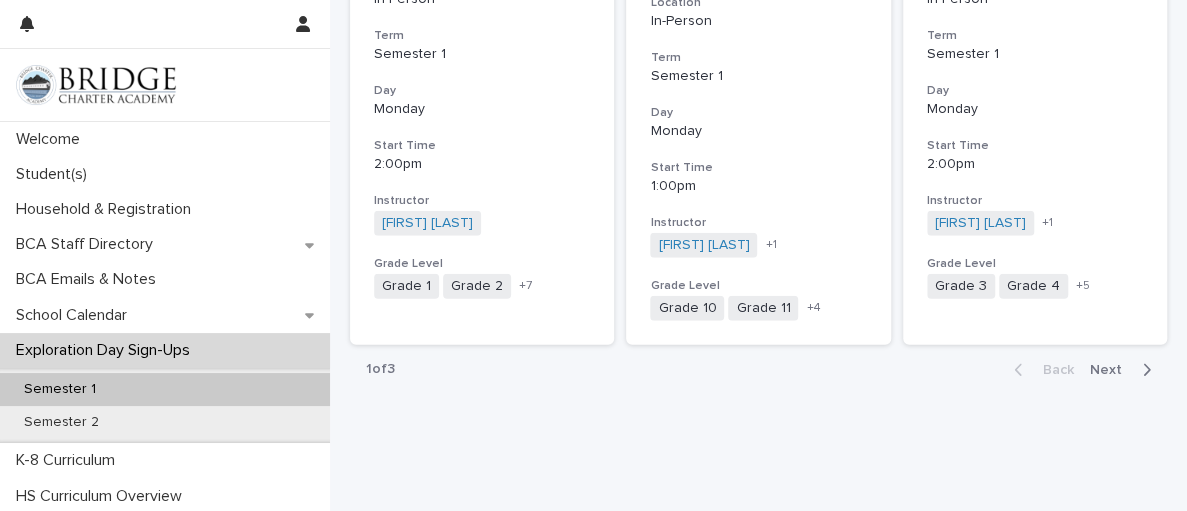 click on "Next" at bounding box center (1112, 370) 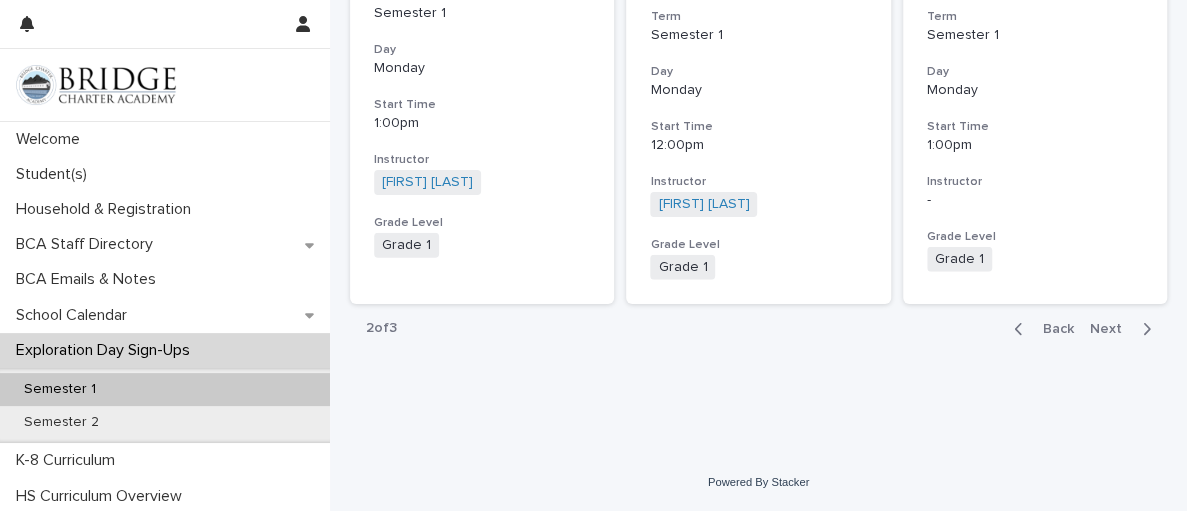 scroll, scrollTop: 2482, scrollLeft: 0, axis: vertical 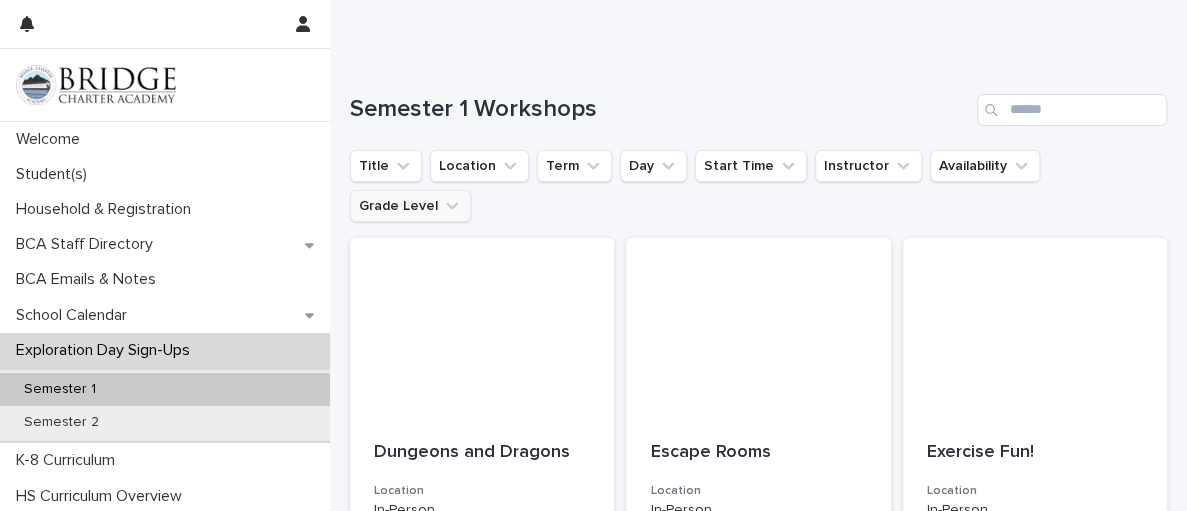 click on "Grade Level" at bounding box center [410, 206] 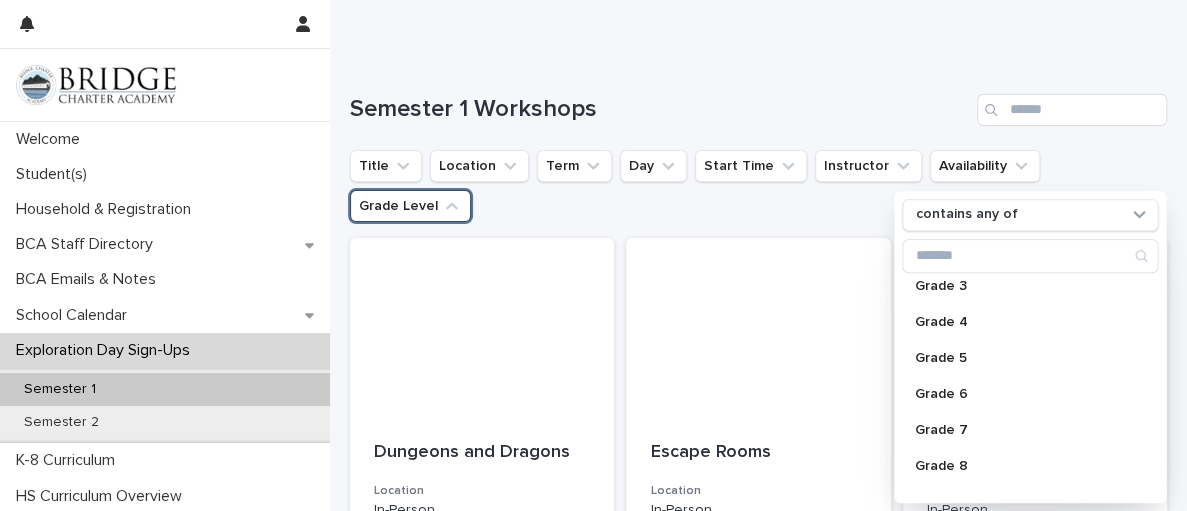 scroll, scrollTop: 123, scrollLeft: 0, axis: vertical 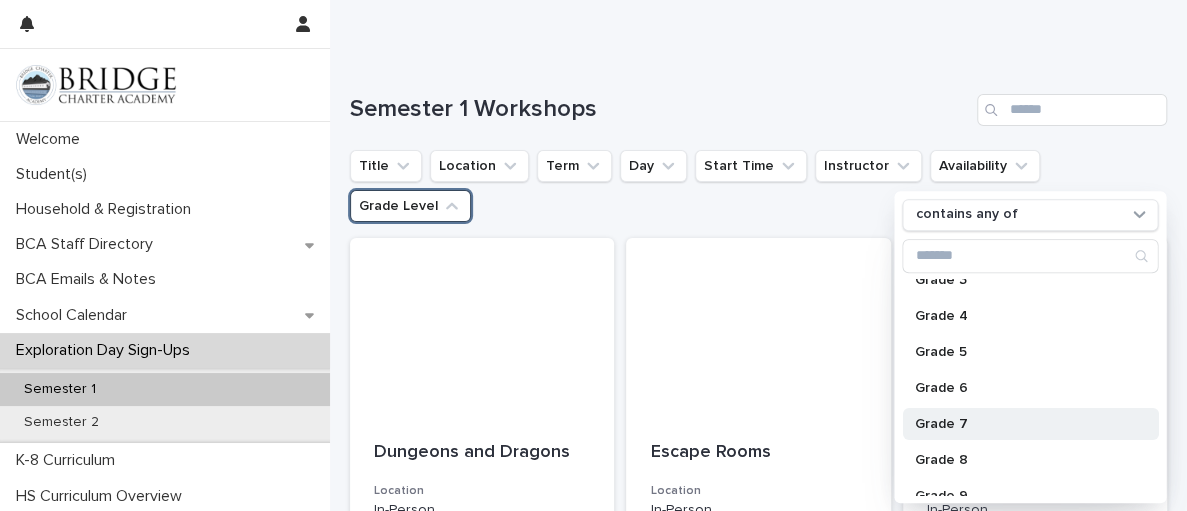click on "Grade 7" at bounding box center [1020, 424] 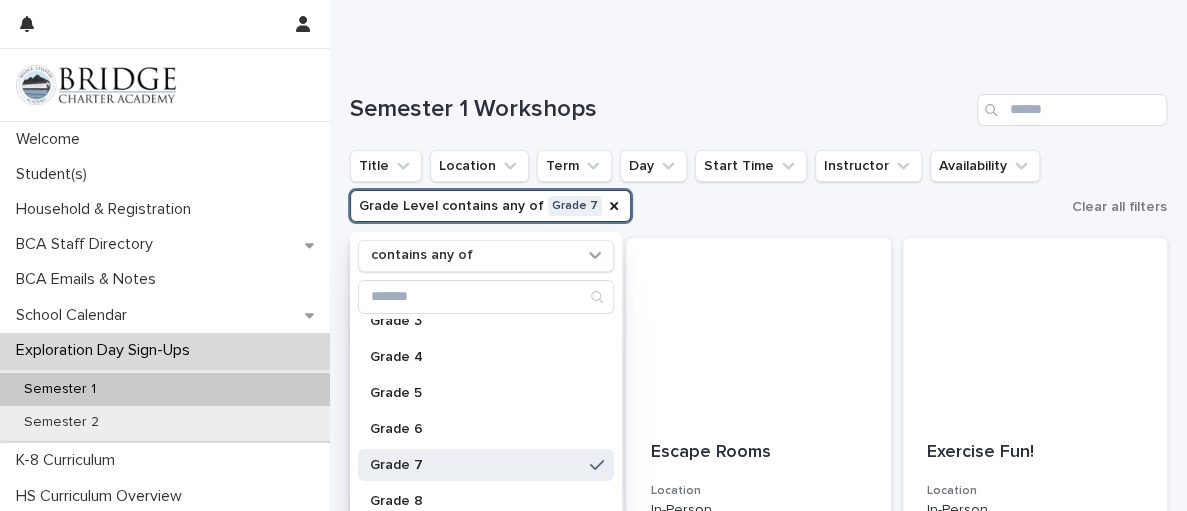 click on "Title Location Term Day Start Time Instructor Availability Grade Level contains any of Grade 7 contains any of Grade K Grade 1 Grade 2 Grade 3 Grade 4 Grade 5 Grade 6 Grade 7 Grade 8 Grade 9 Grade 10 Grade 11 Grade 12 High School" at bounding box center [707, 186] 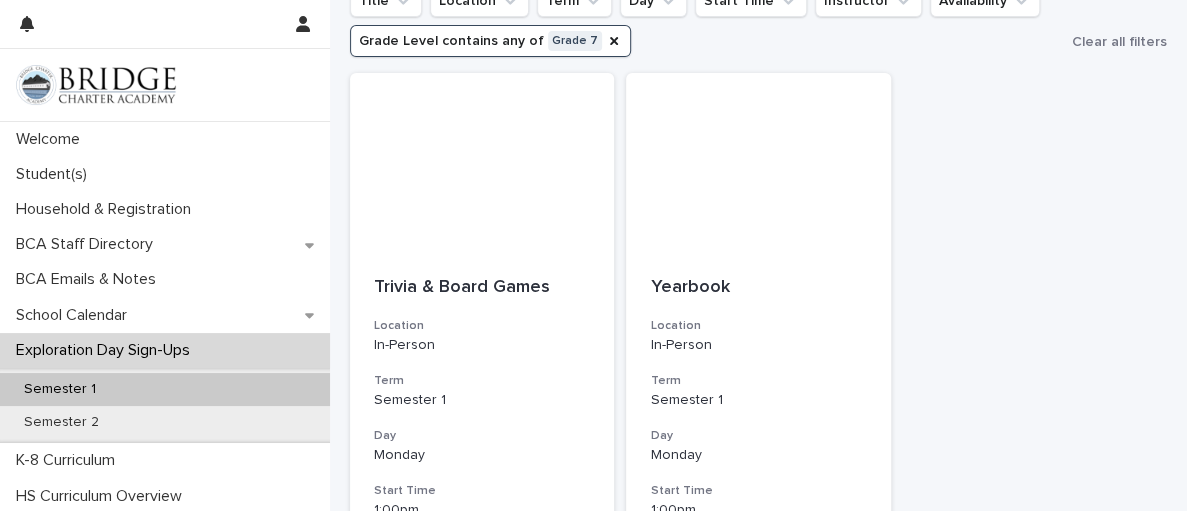 scroll, scrollTop: 600, scrollLeft: 0, axis: vertical 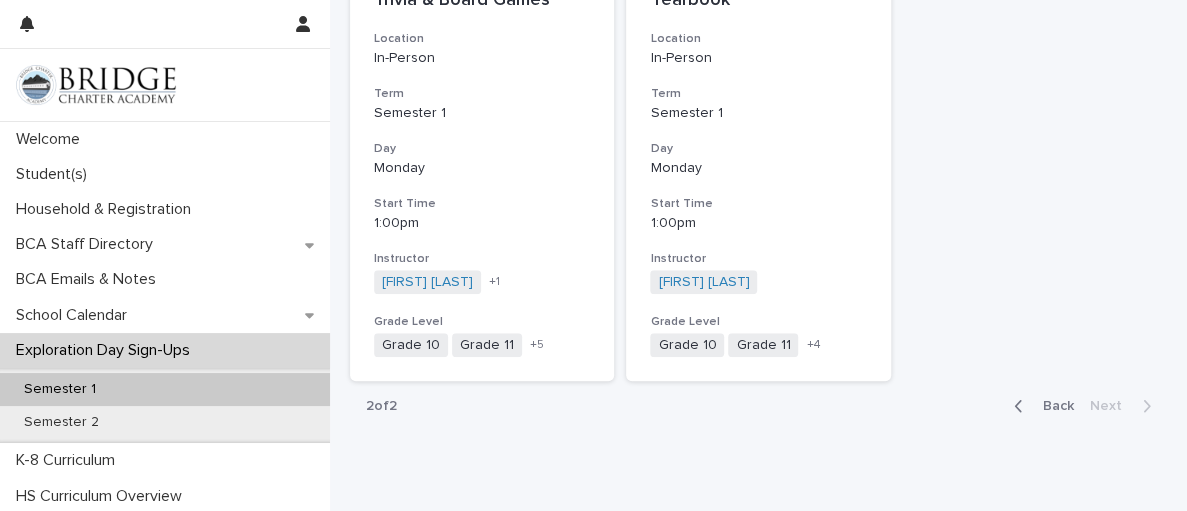 click on "Back" at bounding box center [1052, 406] 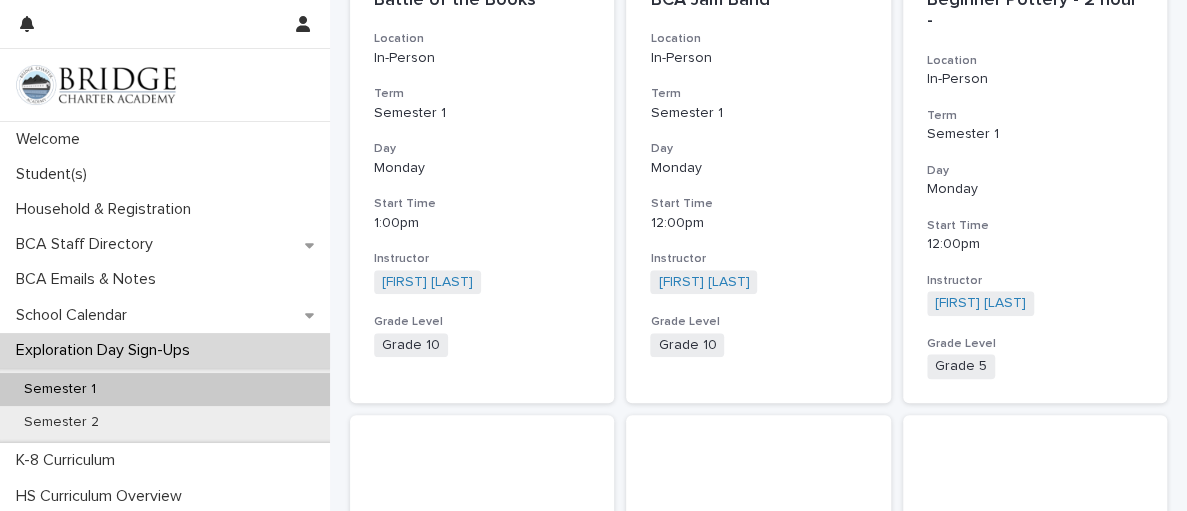 scroll, scrollTop: 1534, scrollLeft: 0, axis: vertical 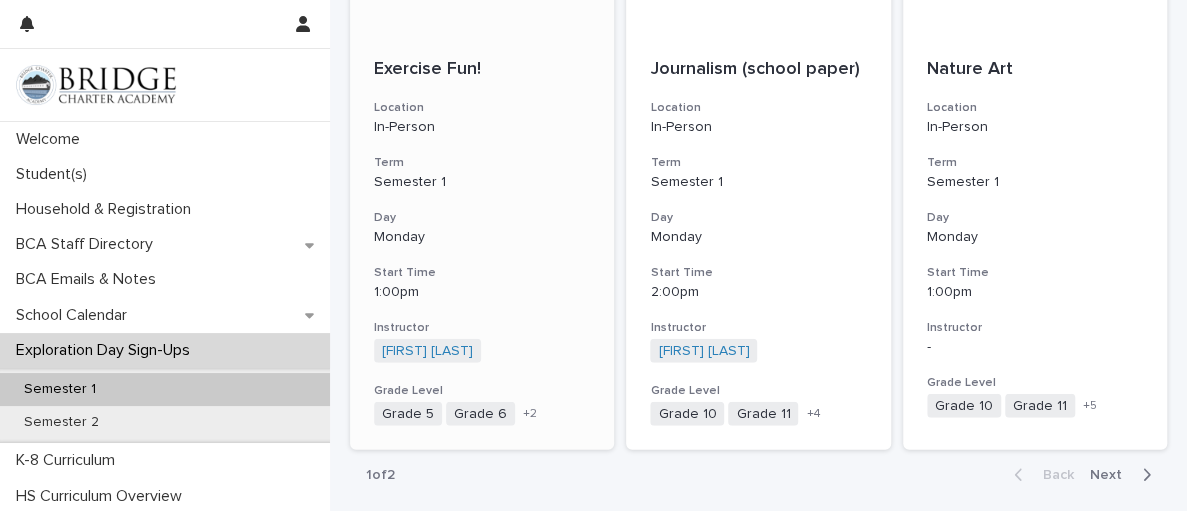click on "In-Person" at bounding box center (482, 125) 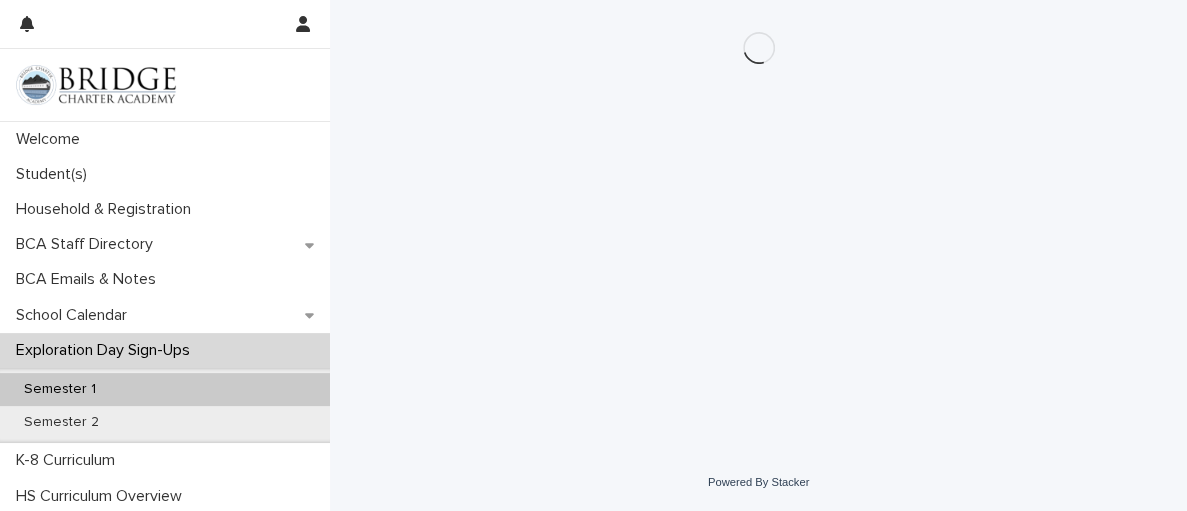 scroll, scrollTop: 0, scrollLeft: 0, axis: both 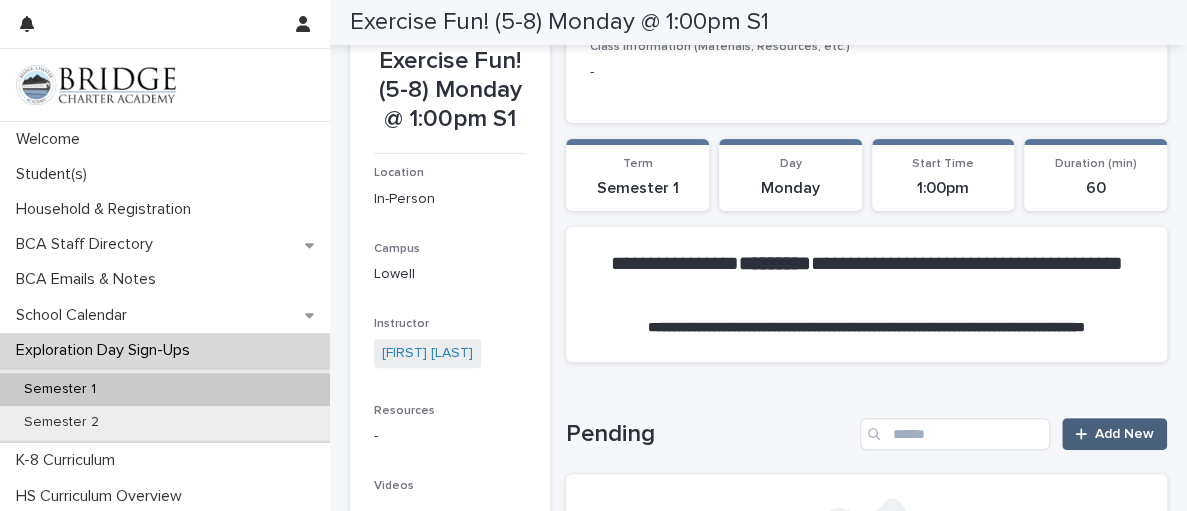 click on "Add New" at bounding box center (1124, 434) 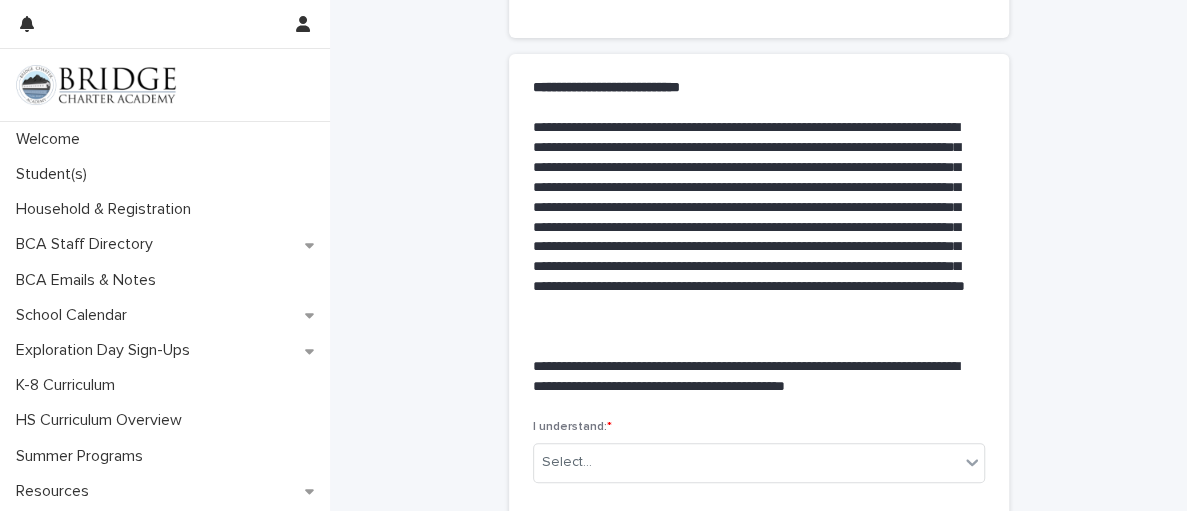 scroll, scrollTop: 0, scrollLeft: 0, axis: both 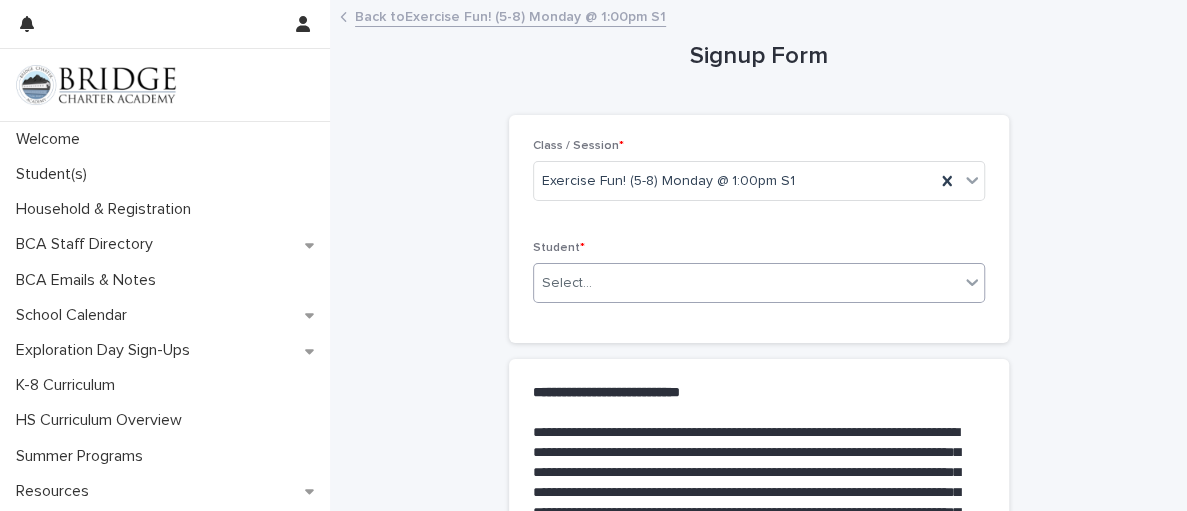 click on "Select..." at bounding box center [746, 283] 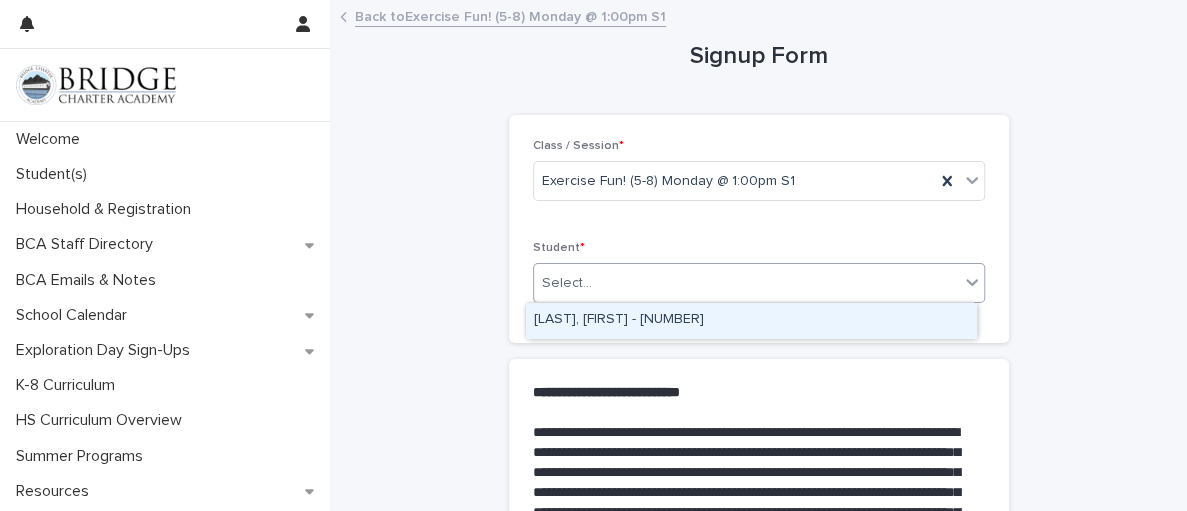 click on "[LAST], [FIRST] - [NUMBER]" at bounding box center (751, 320) 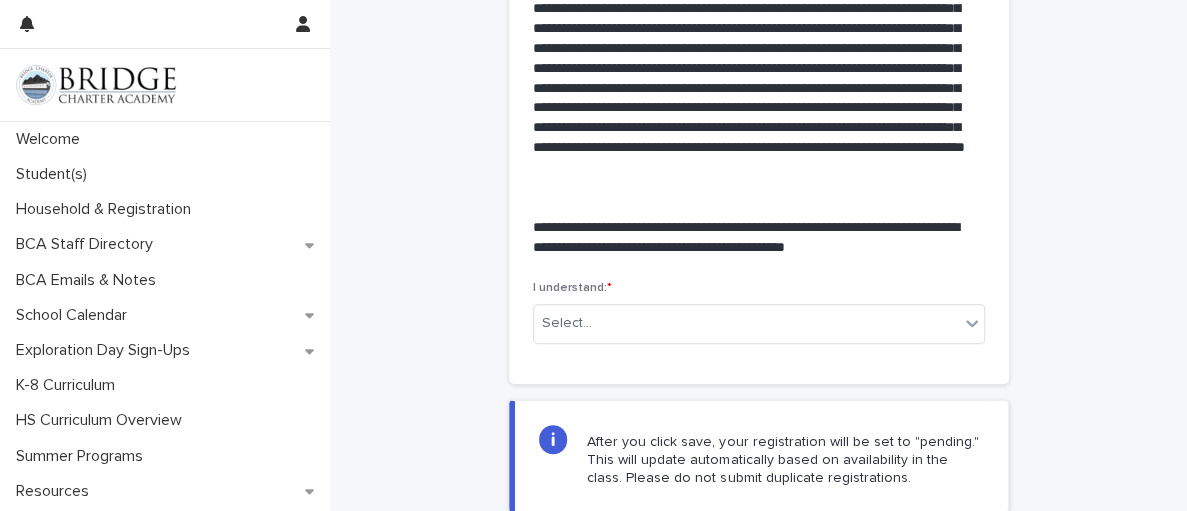 scroll, scrollTop: 448, scrollLeft: 0, axis: vertical 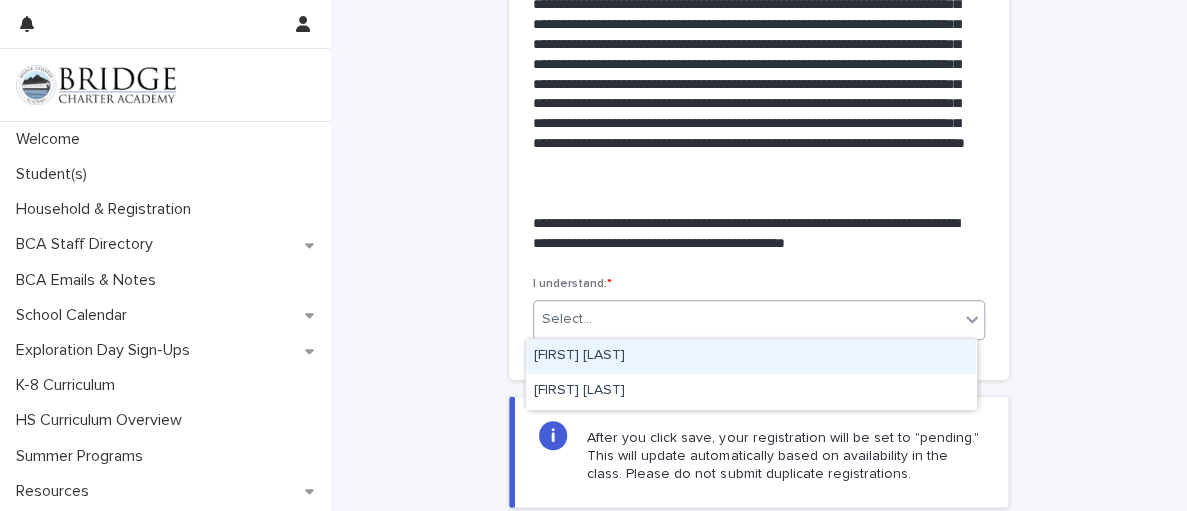 click on "Select..." at bounding box center [746, 319] 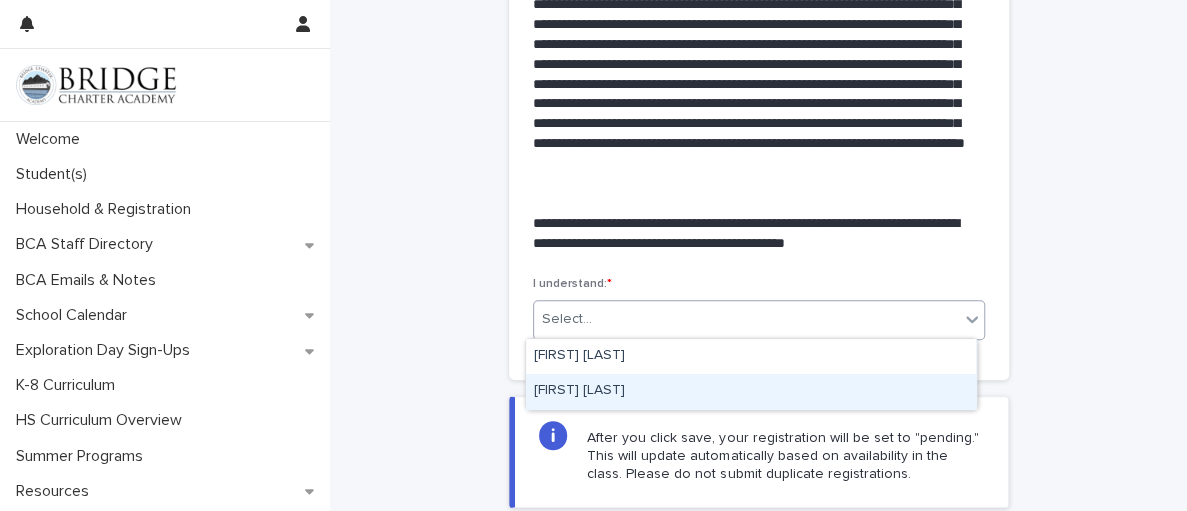 click on "[FIRST] [LAST]" at bounding box center (751, 391) 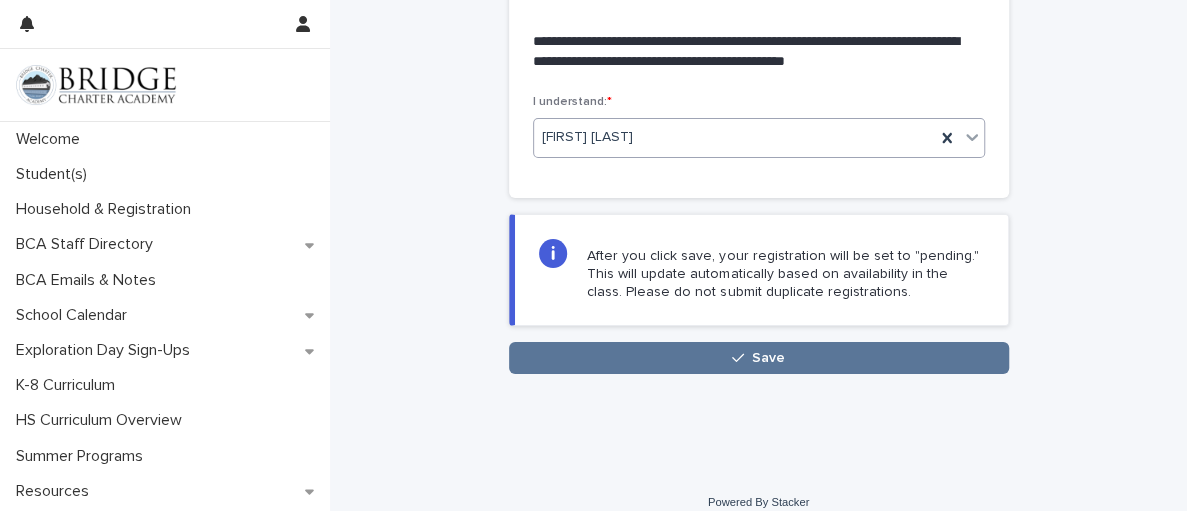 scroll, scrollTop: 647, scrollLeft: 0, axis: vertical 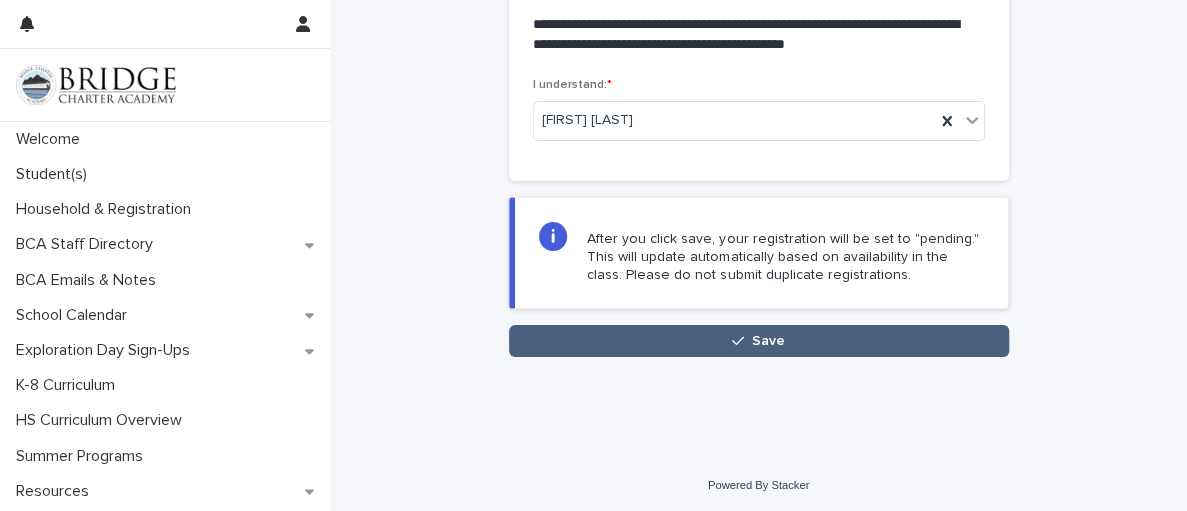 click on "Save" at bounding box center (759, 341) 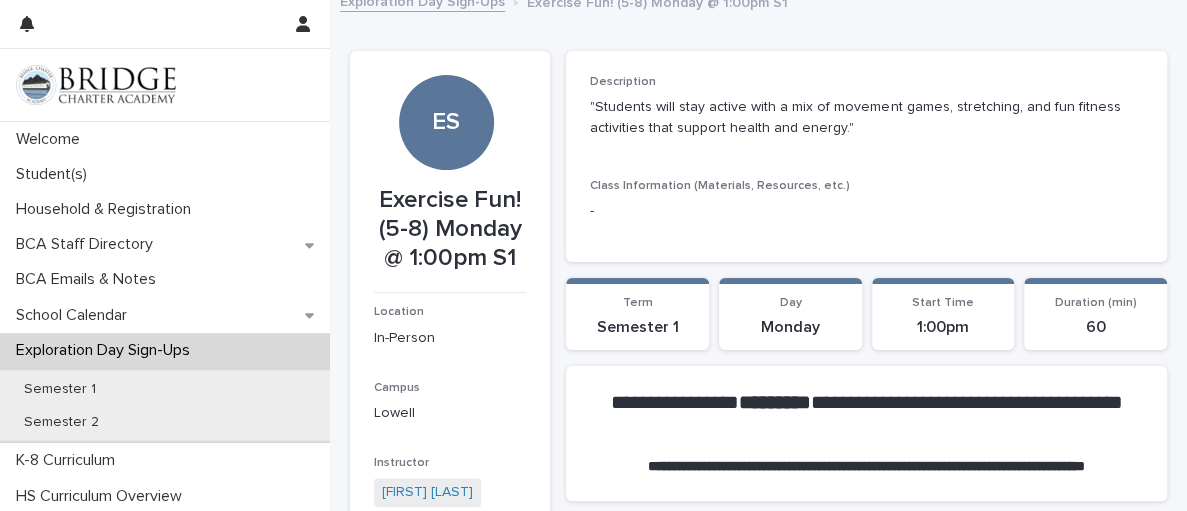 scroll, scrollTop: 0, scrollLeft: 0, axis: both 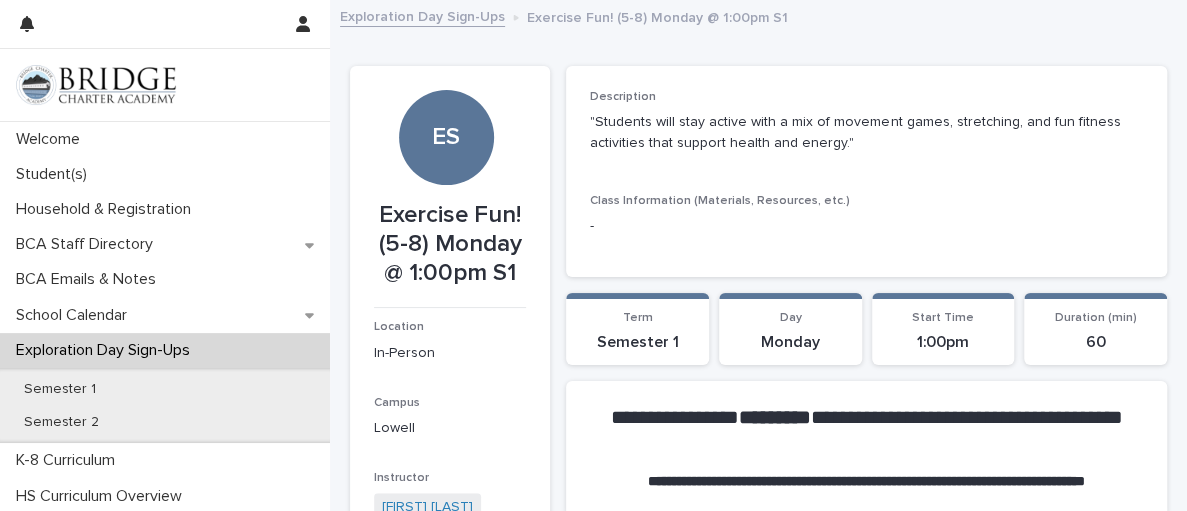 click on "Exploration Day Sign-Ups" at bounding box center [422, 15] 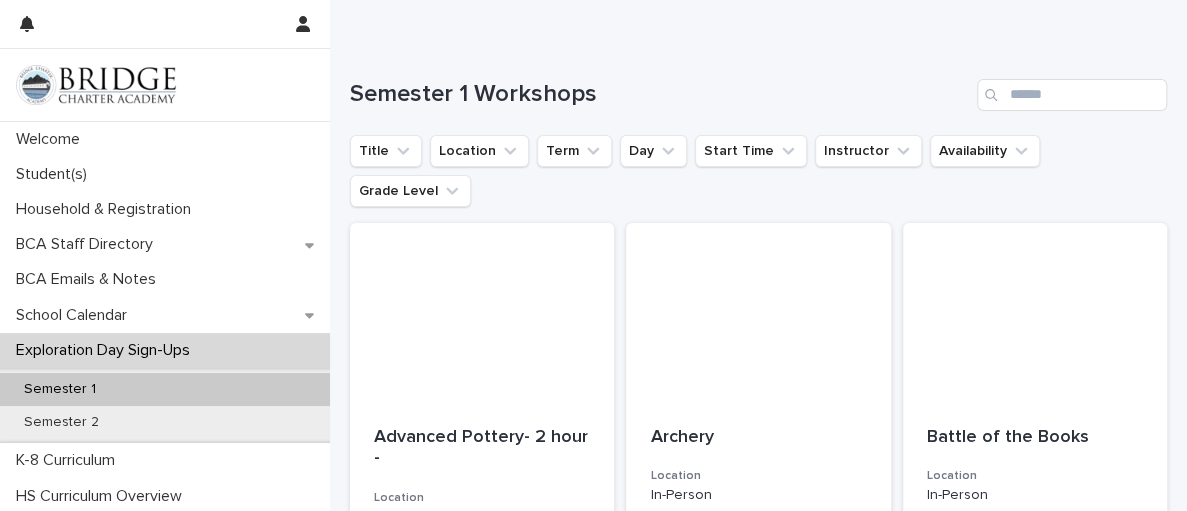 scroll, scrollTop: 182, scrollLeft: 0, axis: vertical 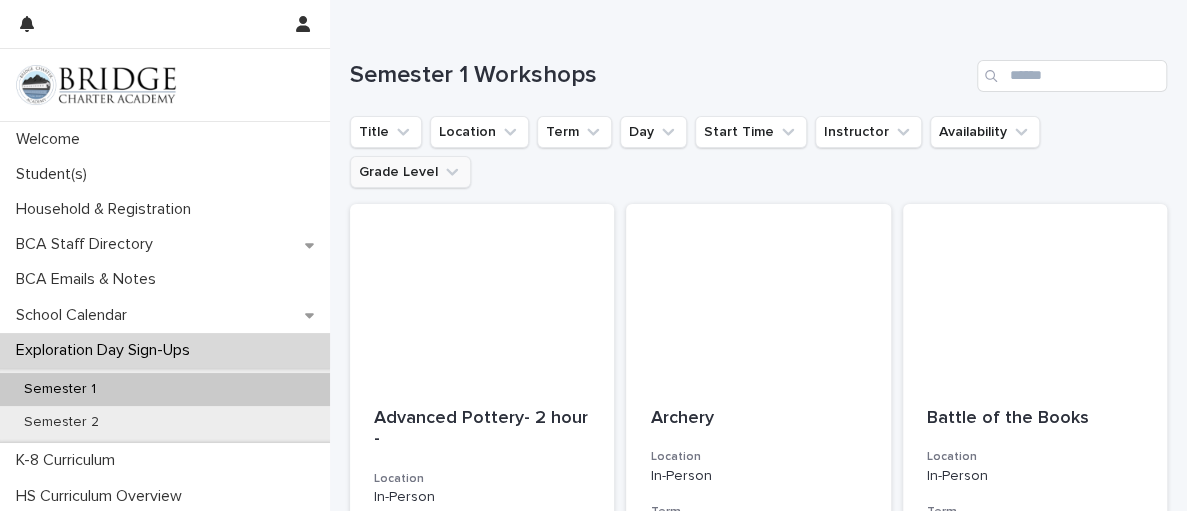 click on "Grade Level" at bounding box center [410, 172] 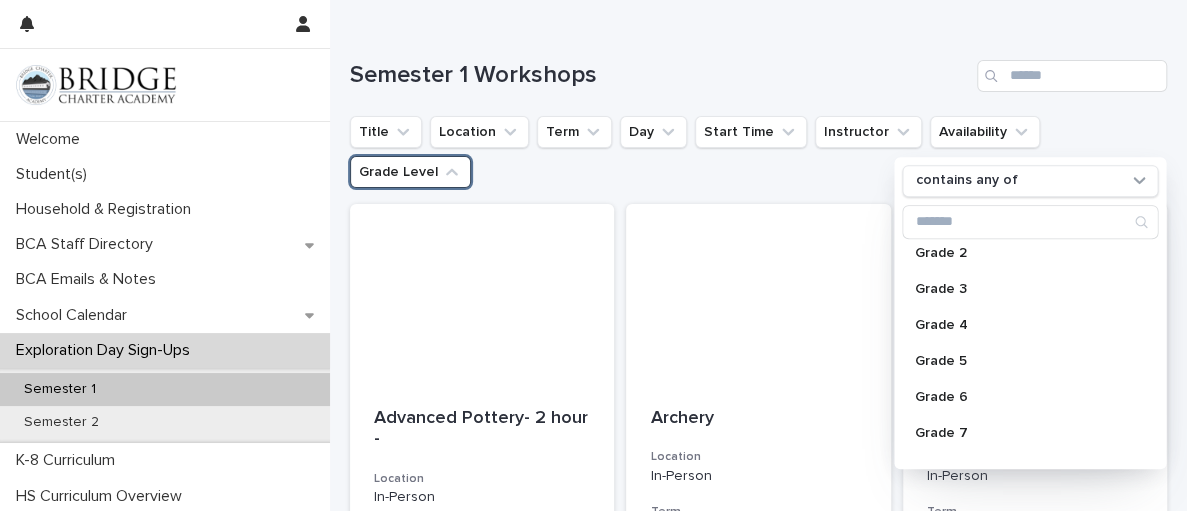 scroll, scrollTop: 142, scrollLeft: 0, axis: vertical 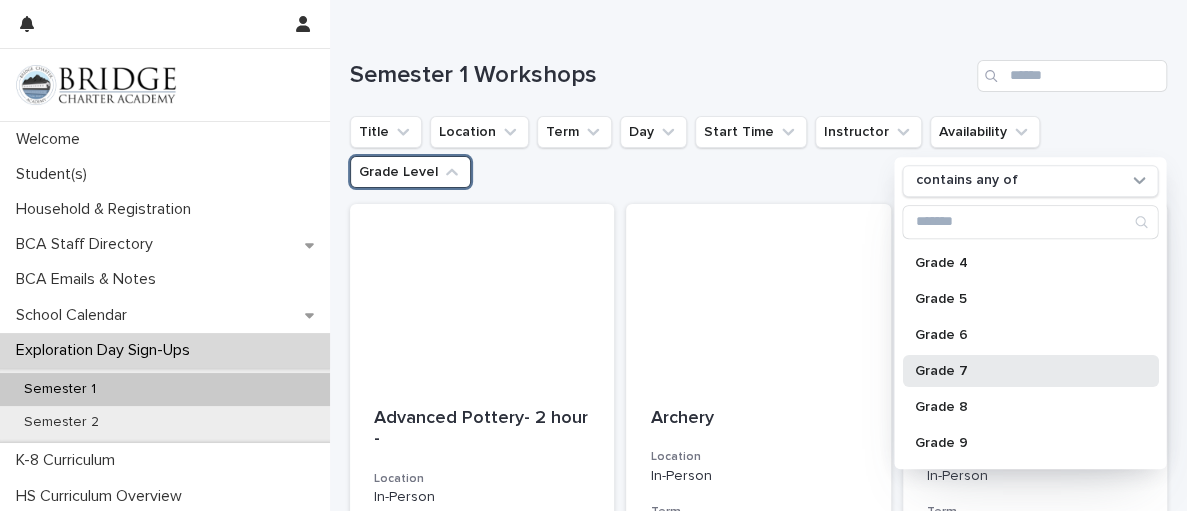 click on "Grade 7" at bounding box center (1020, 371) 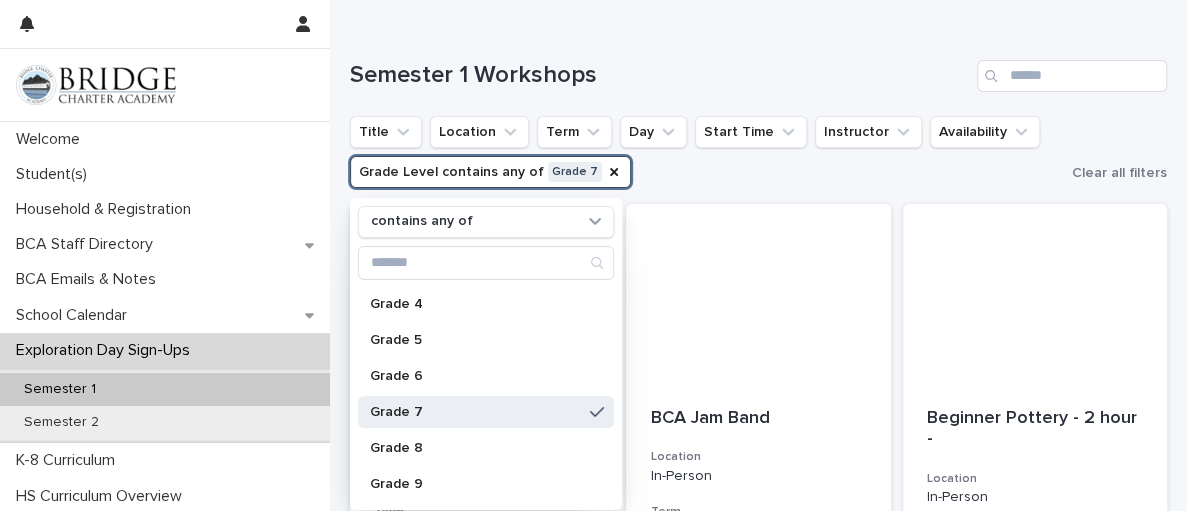 click on "Title Location Term Day Start Time Instructor Availability Grade Level contains any of Grade 7 contains any of Grade K Grade 1 Grade 2 Grade 3 Grade 4 Grade 5 Grade 6 Grade 7 Grade 8 Grade 9 Grade 10 Grade 11 Grade 12 High School" at bounding box center [707, 152] 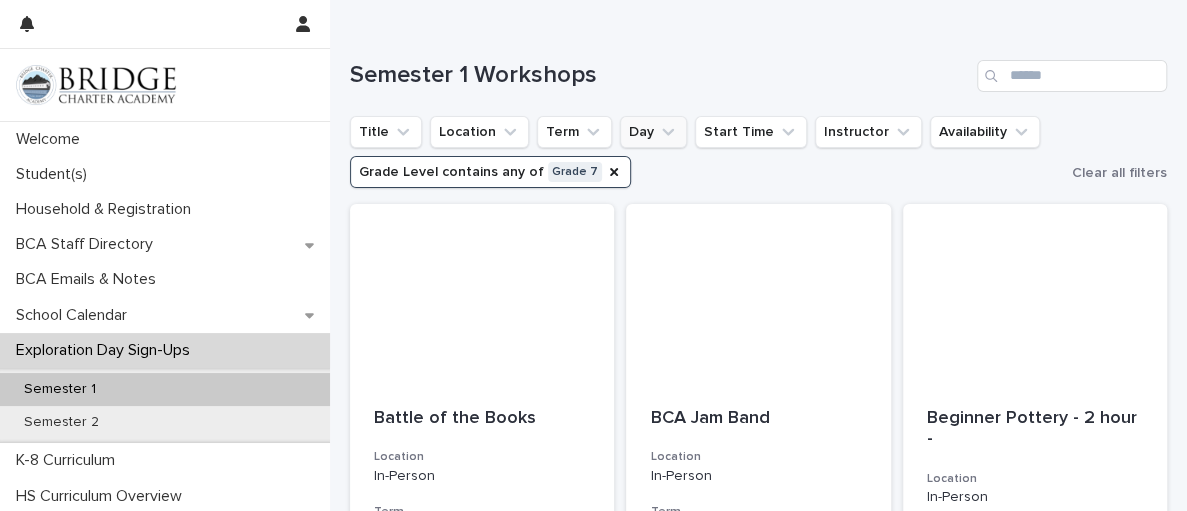 click on "Day" at bounding box center (653, 132) 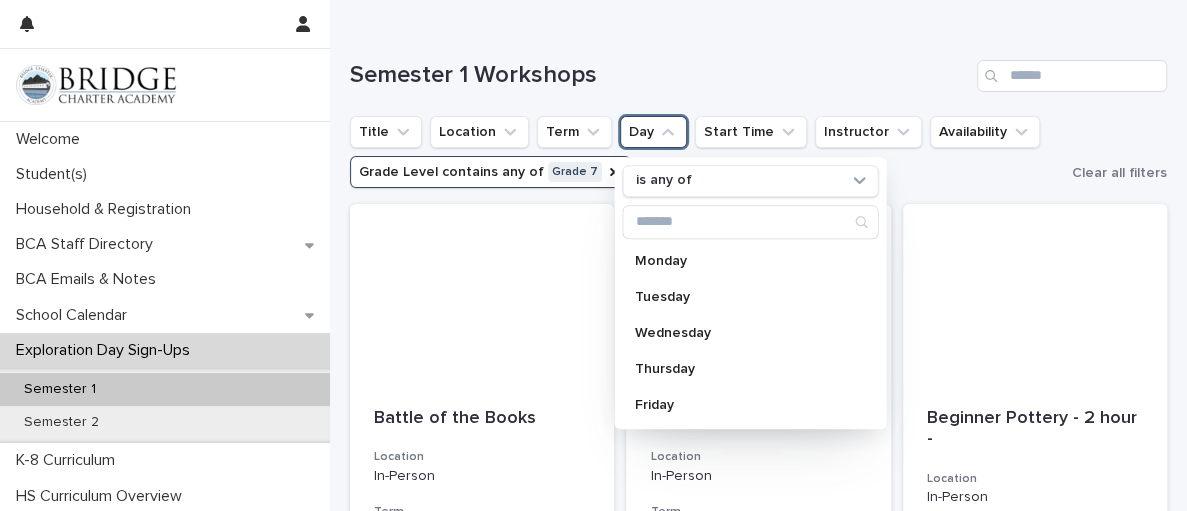 click on "Semester 1 Workshops" at bounding box center (659, 75) 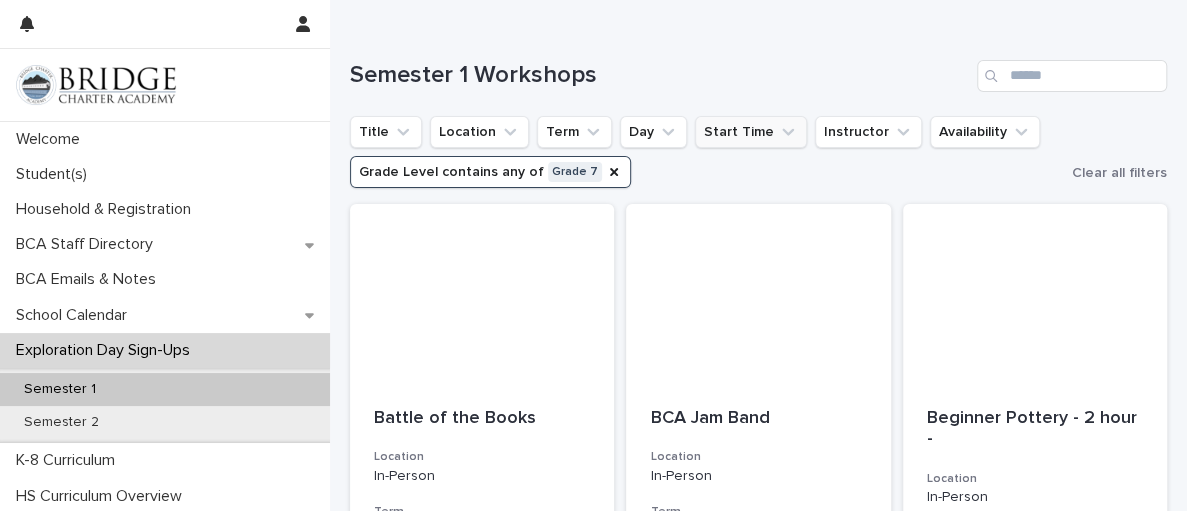 click on "Start Time" at bounding box center [751, 132] 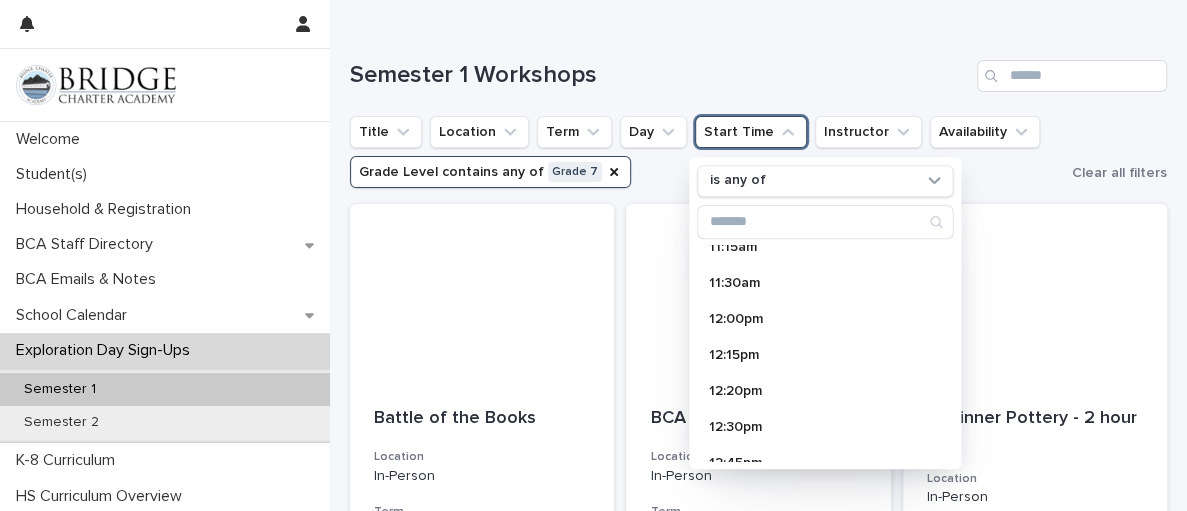 scroll, scrollTop: 305, scrollLeft: 0, axis: vertical 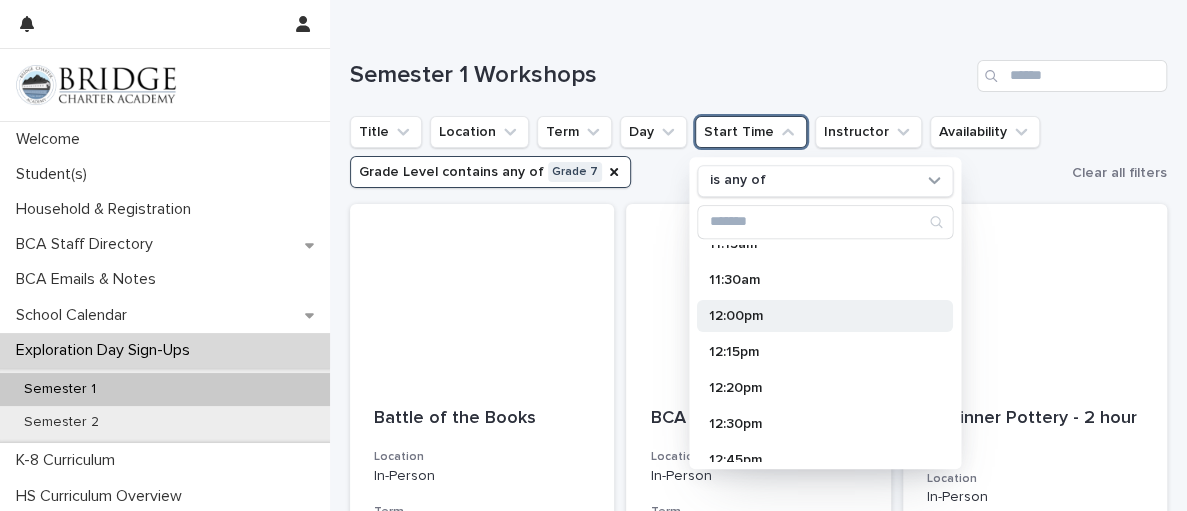 click on "12:00pm" at bounding box center [815, 316] 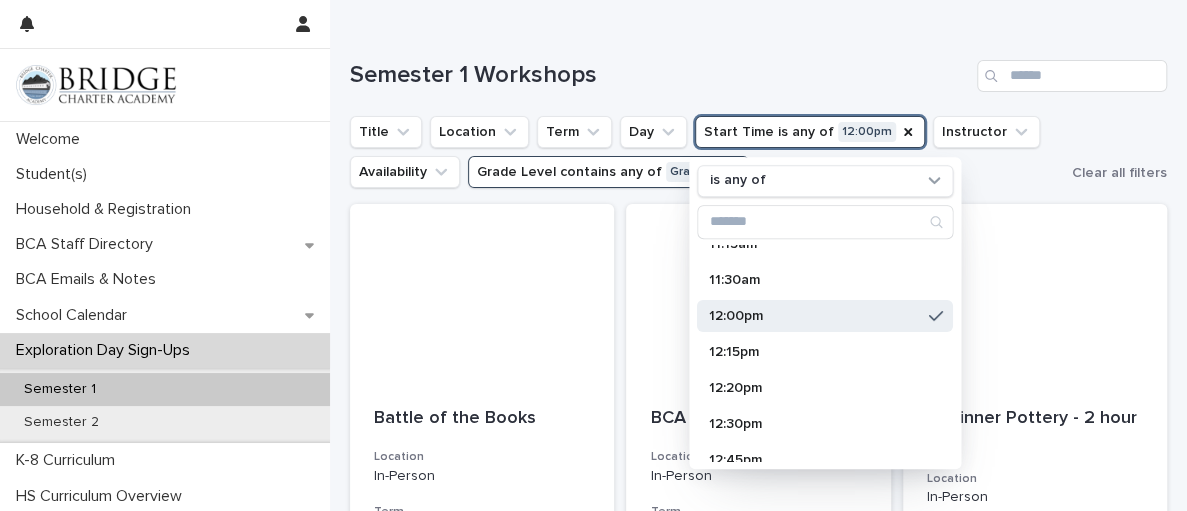 click on "Title Location Term Day Start Time is any of 12:00pm is any of 8:30am 9:00am 9:30am 9:45am 10:00am 10:15am 10:30am 11:00am 11:15am 11:30am 12:00pm 12:15pm 12:20pm 12:30pm 12:45pm 1:00pm 1:15pm 1:30pm 1:45pm 2:00pm 2:30pm 3:00pm 3:30pm 4:00pm Instructor Availability Grade Level contains any of Grade 7" at bounding box center [707, 152] 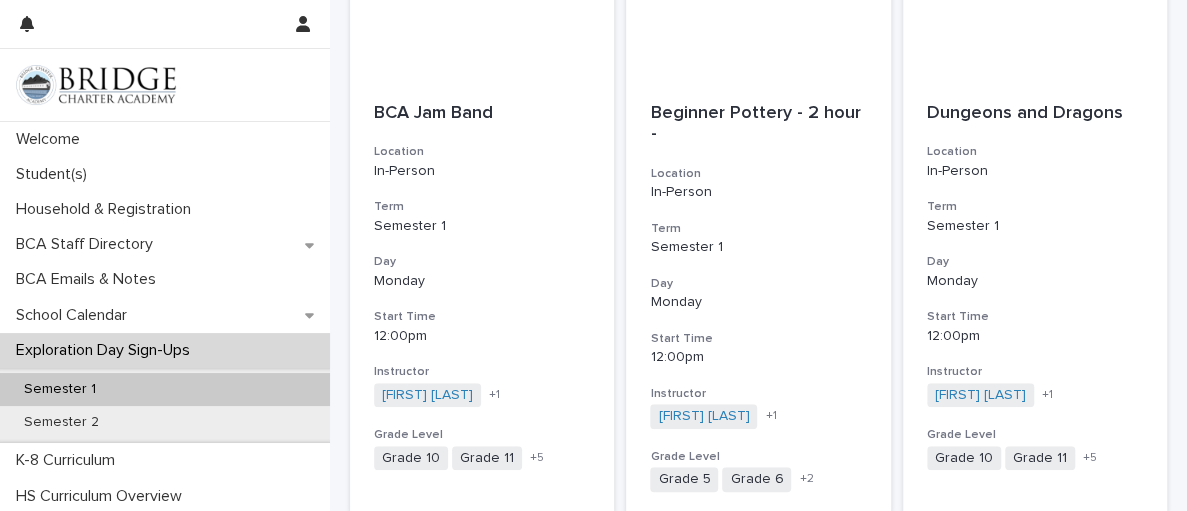 scroll, scrollTop: 490, scrollLeft: 0, axis: vertical 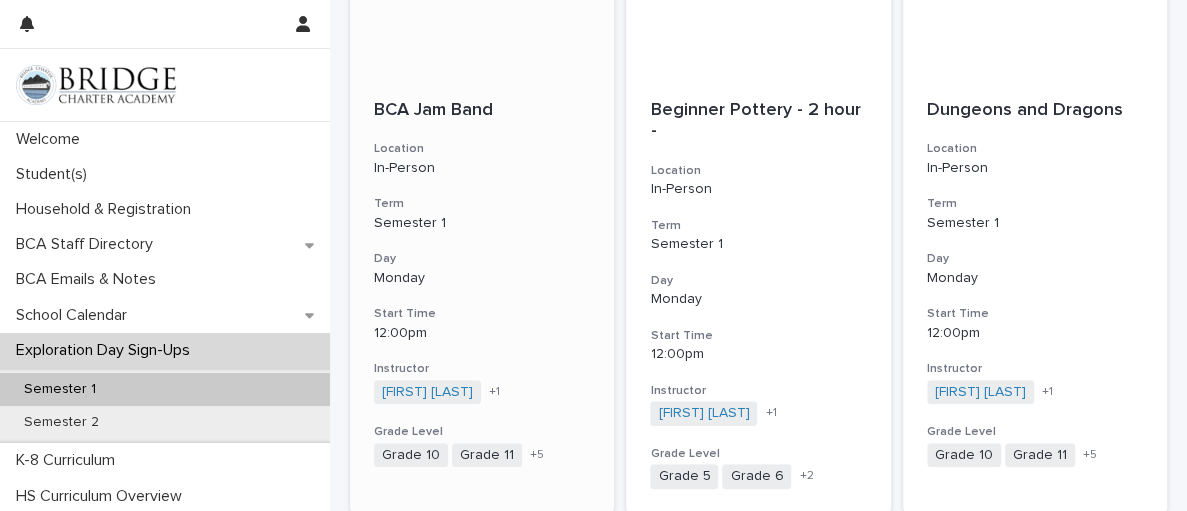 click on "[FIRST] [LAST]" at bounding box center [427, 392] 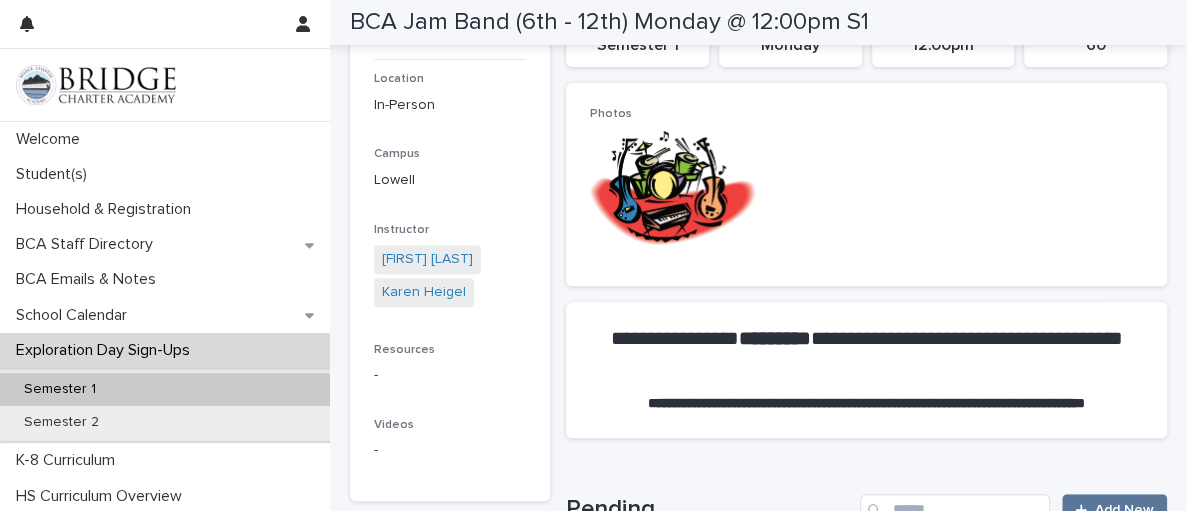 scroll, scrollTop: 0, scrollLeft: 0, axis: both 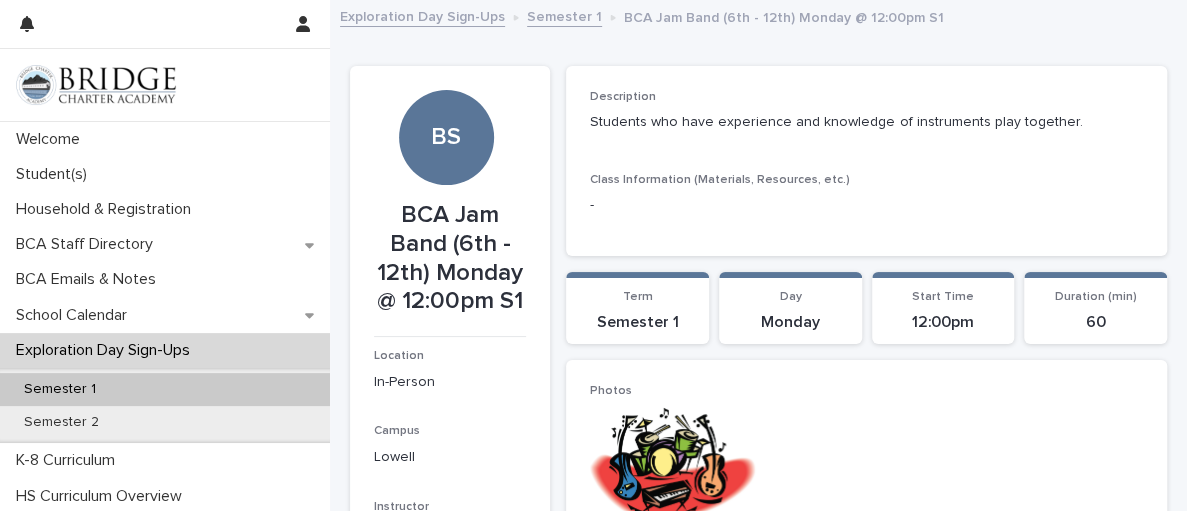 click on "Semester 1" at bounding box center (564, 15) 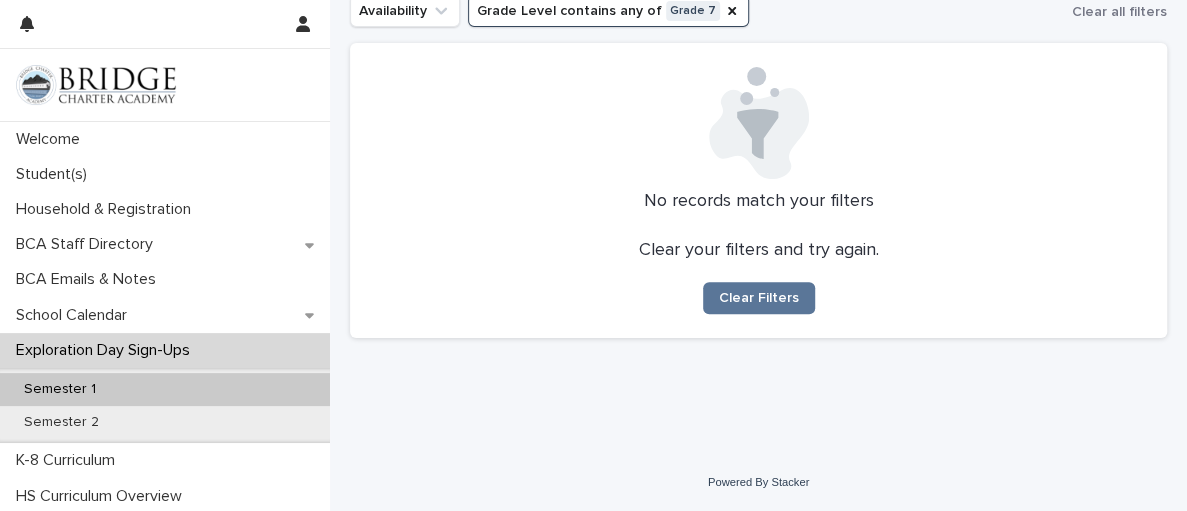 scroll, scrollTop: 21, scrollLeft: 0, axis: vertical 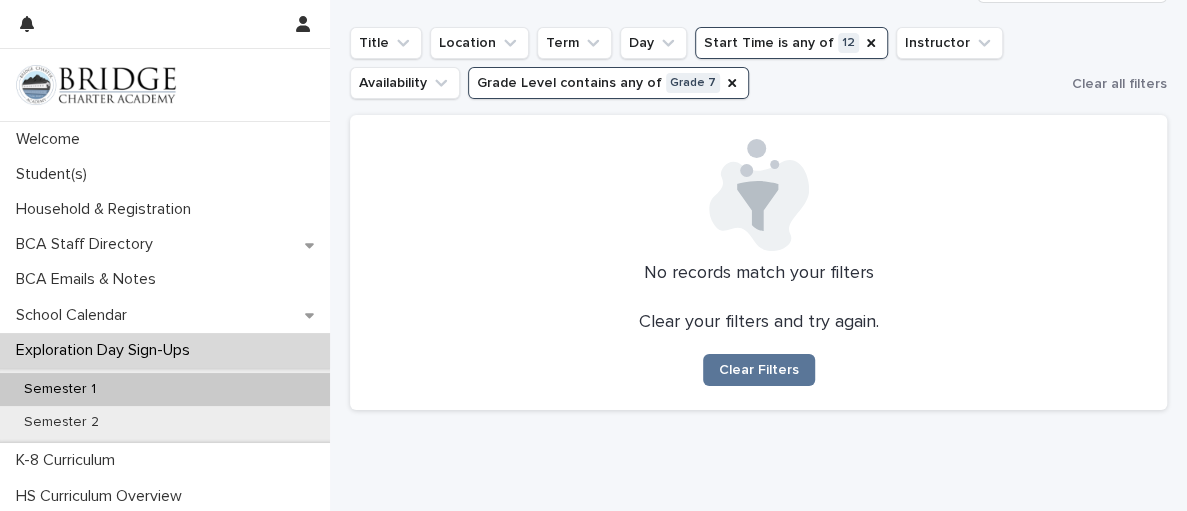 click on "Title Location Term Day Start Time is any of 12 Instructor Availability Grade Level contains any of Grade 7" at bounding box center [707, 63] 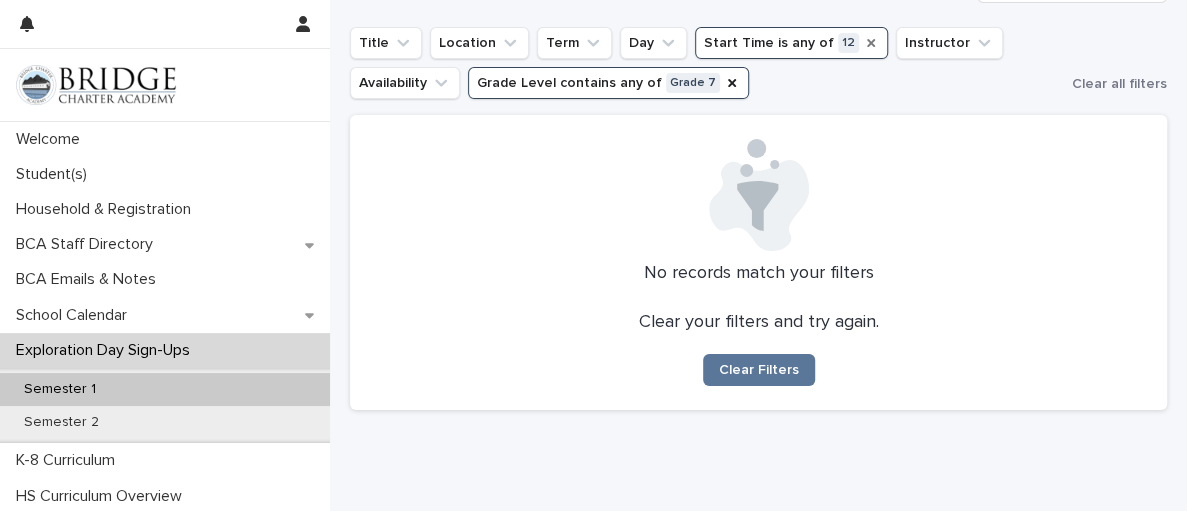 click 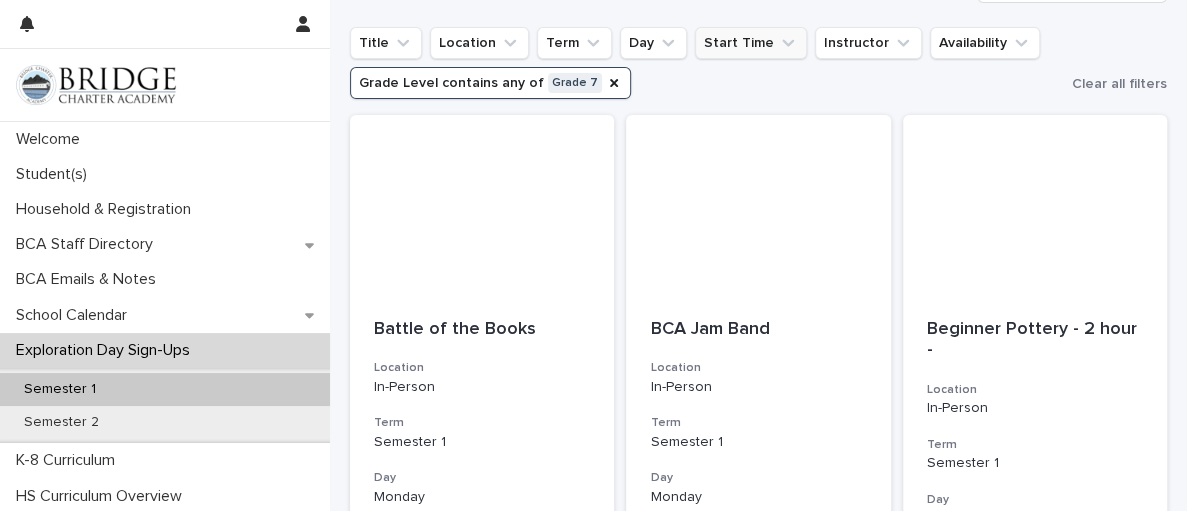 click at bounding box center (758, 1463) 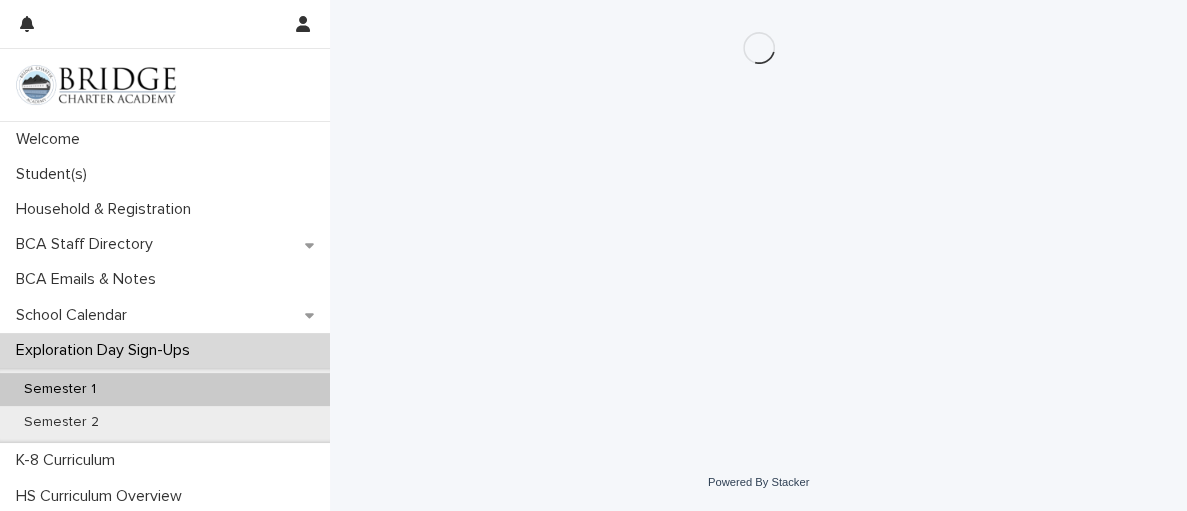 scroll, scrollTop: 0, scrollLeft: 0, axis: both 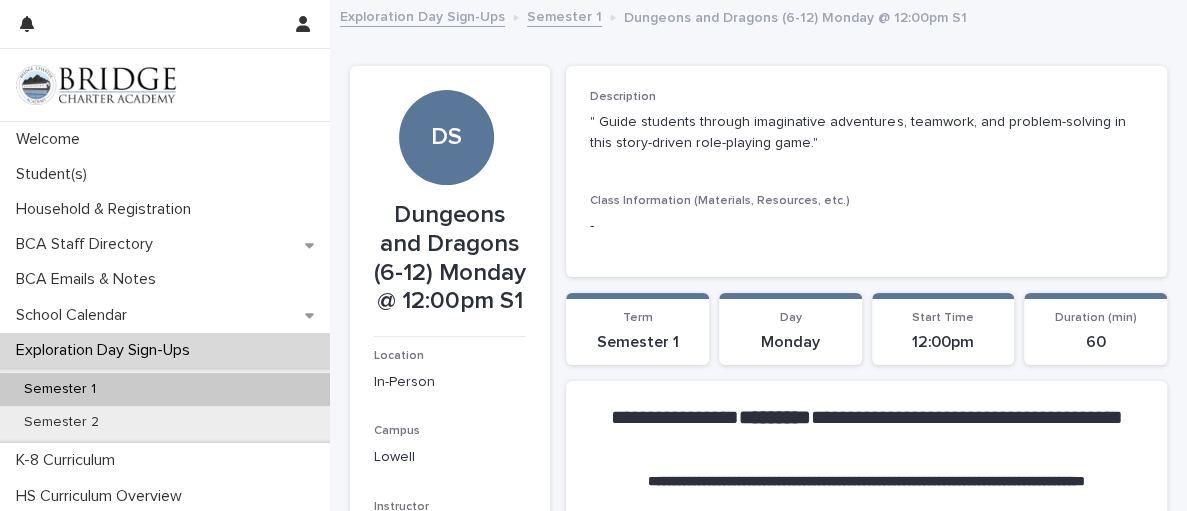 click on "Semester 1" at bounding box center (564, 15) 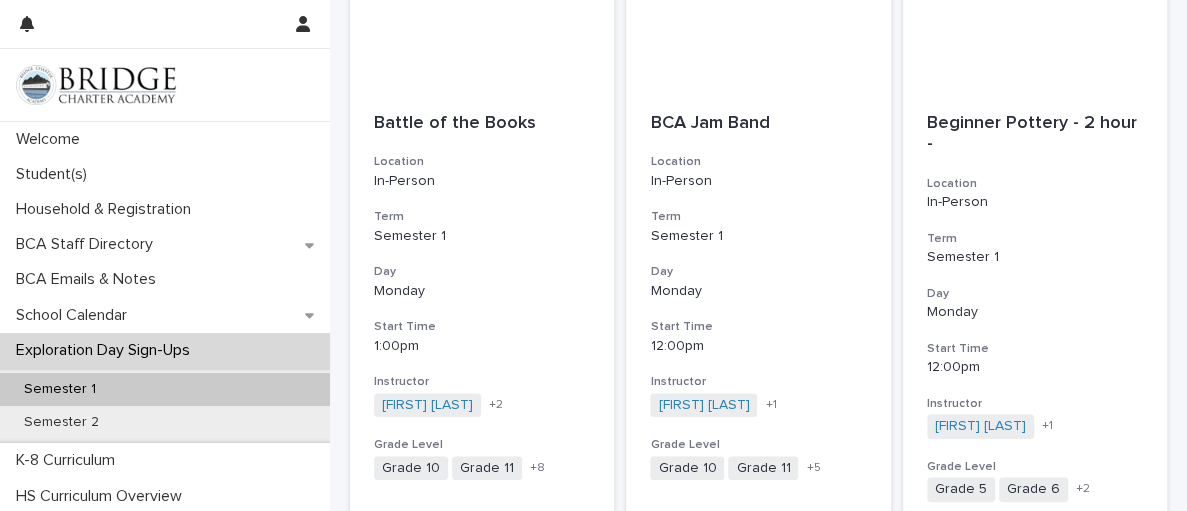 scroll, scrollTop: 453, scrollLeft: 0, axis: vertical 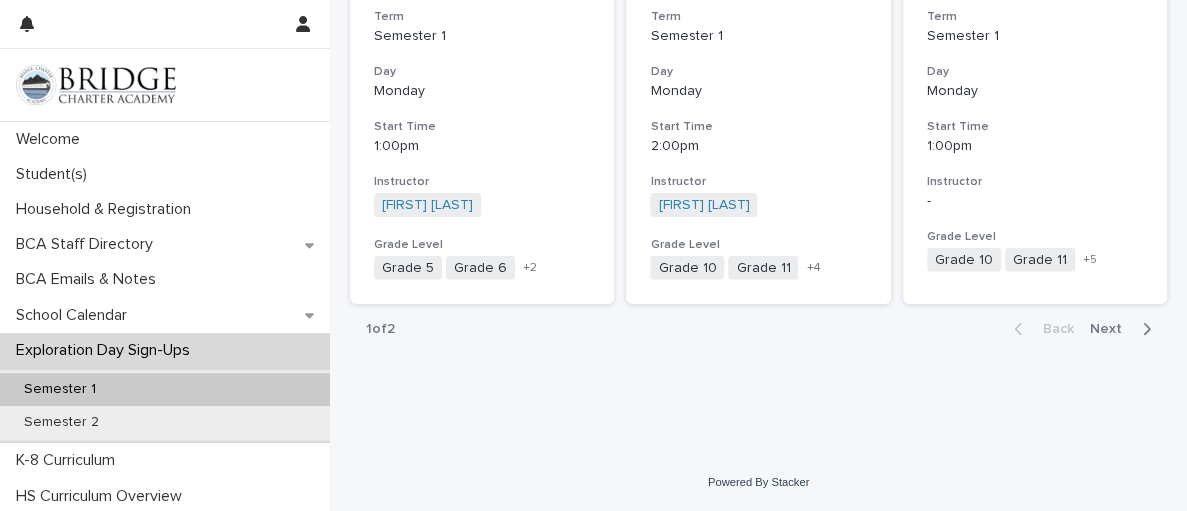 click on "Next" at bounding box center [1112, 329] 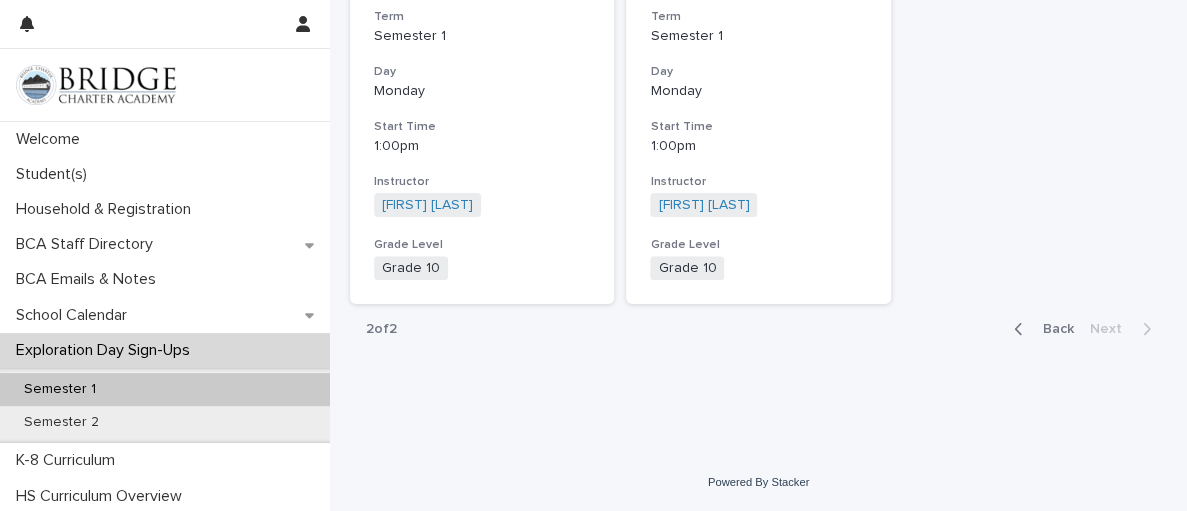 scroll, scrollTop: 678, scrollLeft: 0, axis: vertical 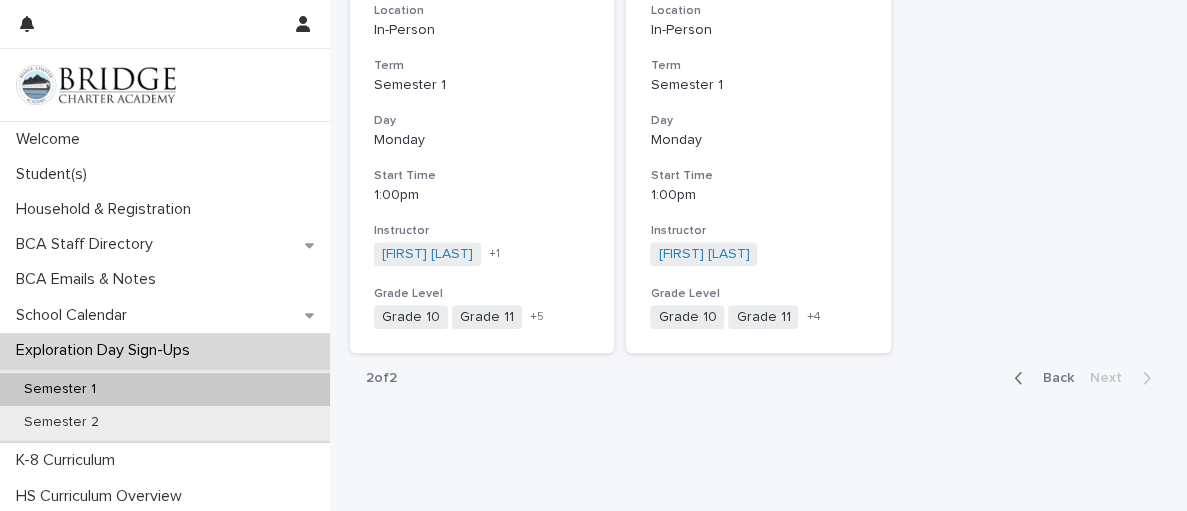 click on "Back" at bounding box center [1052, 378] 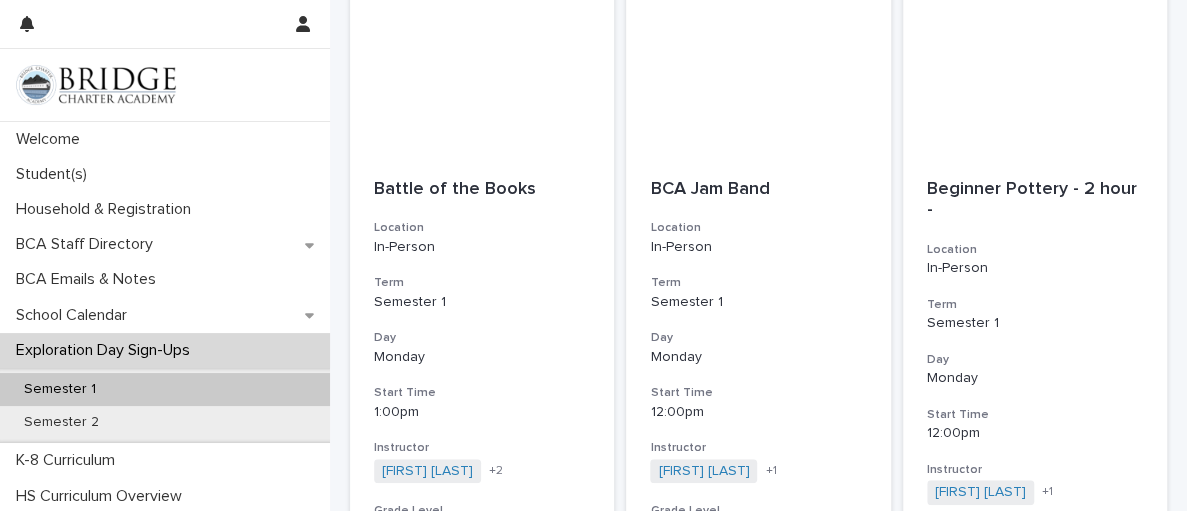 scroll, scrollTop: 416, scrollLeft: 0, axis: vertical 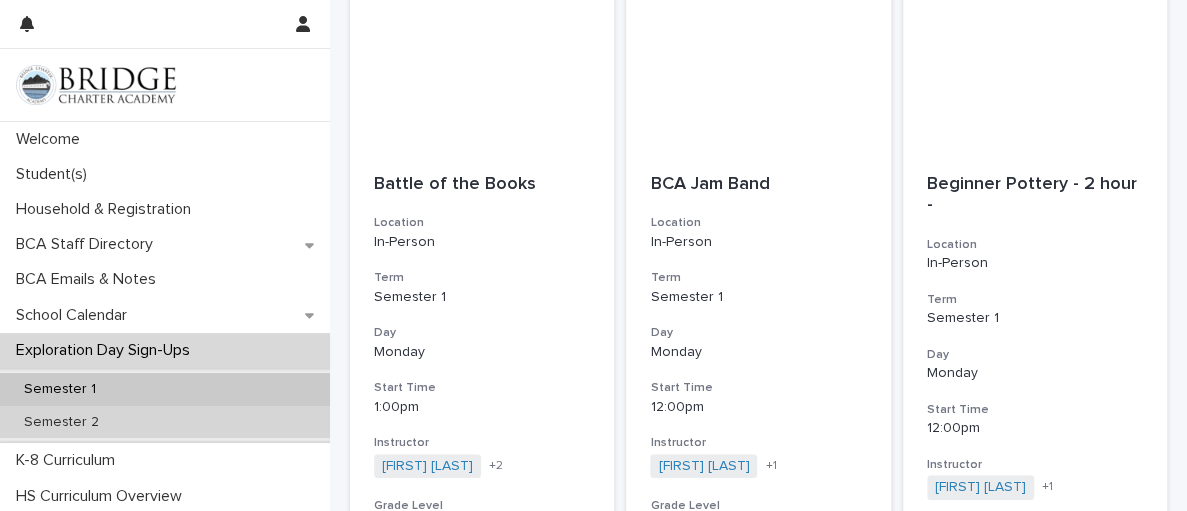 click on "Semester 2" at bounding box center (61, 422) 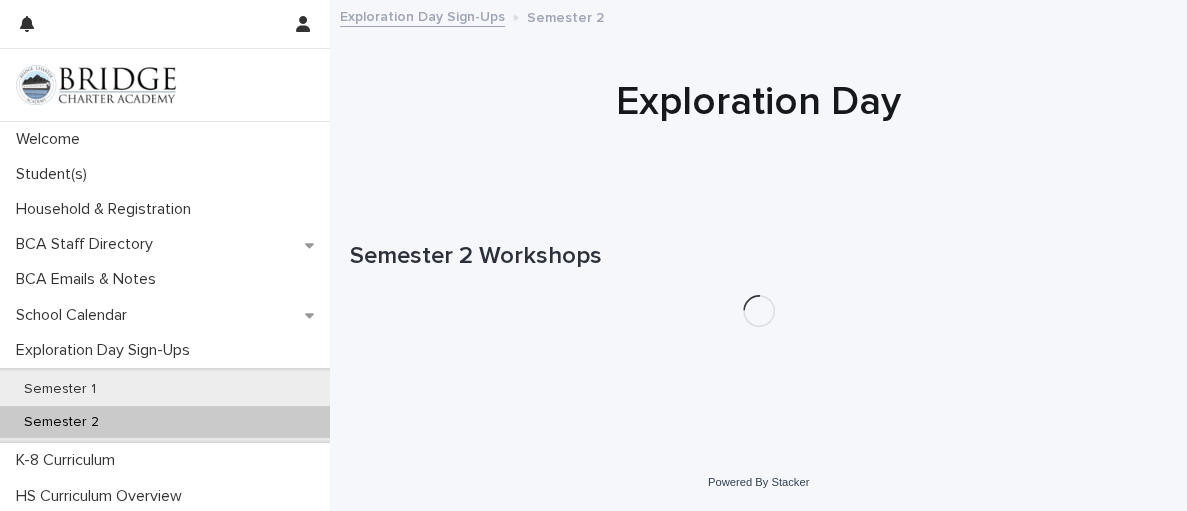 scroll, scrollTop: 0, scrollLeft: 0, axis: both 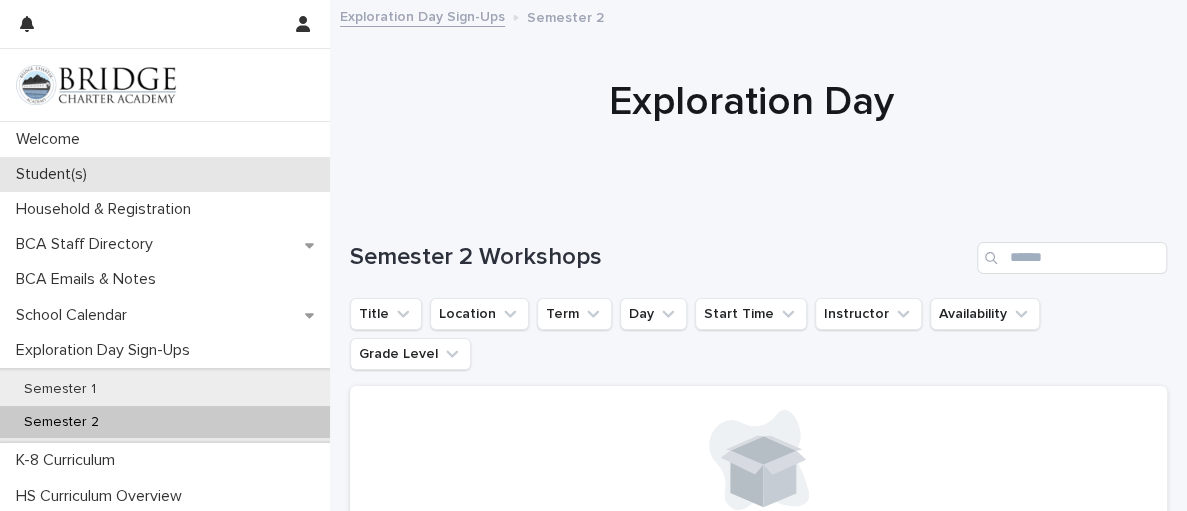 click on "Student(s)" at bounding box center (55, 174) 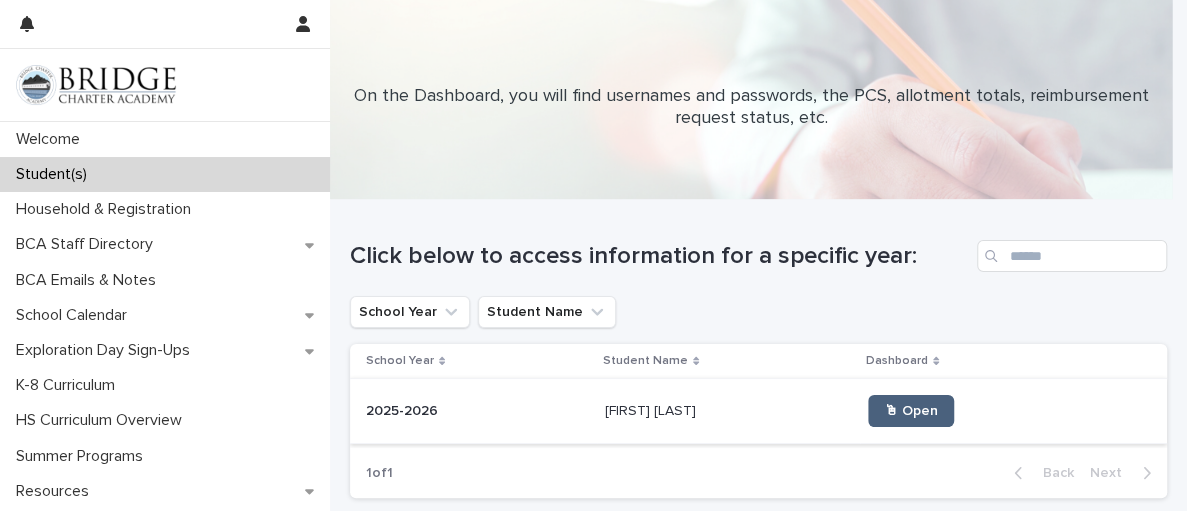click on "🖱 Open" at bounding box center [911, 411] 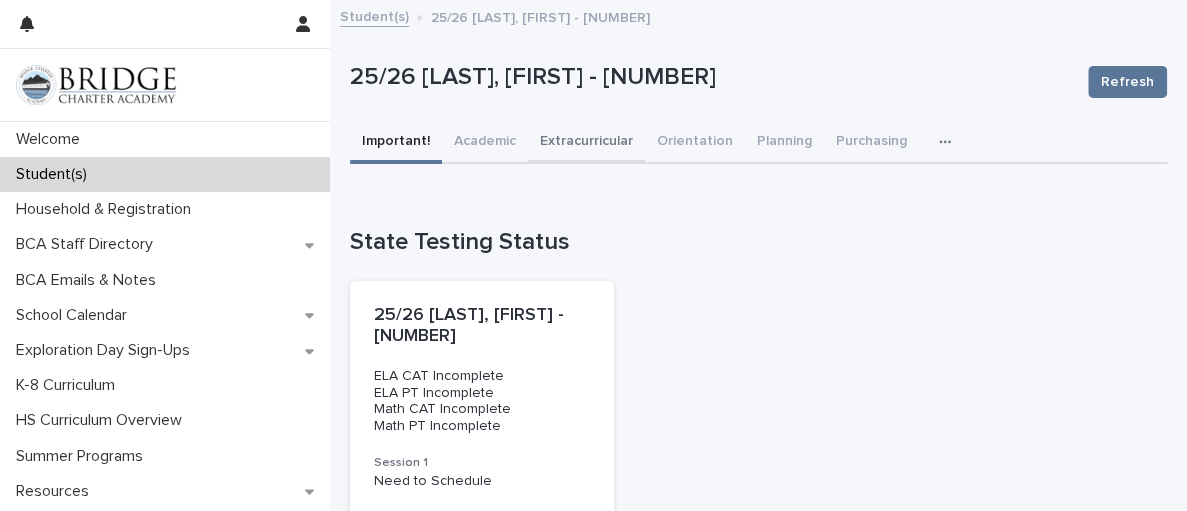 click on "Extracurricular" at bounding box center (586, 143) 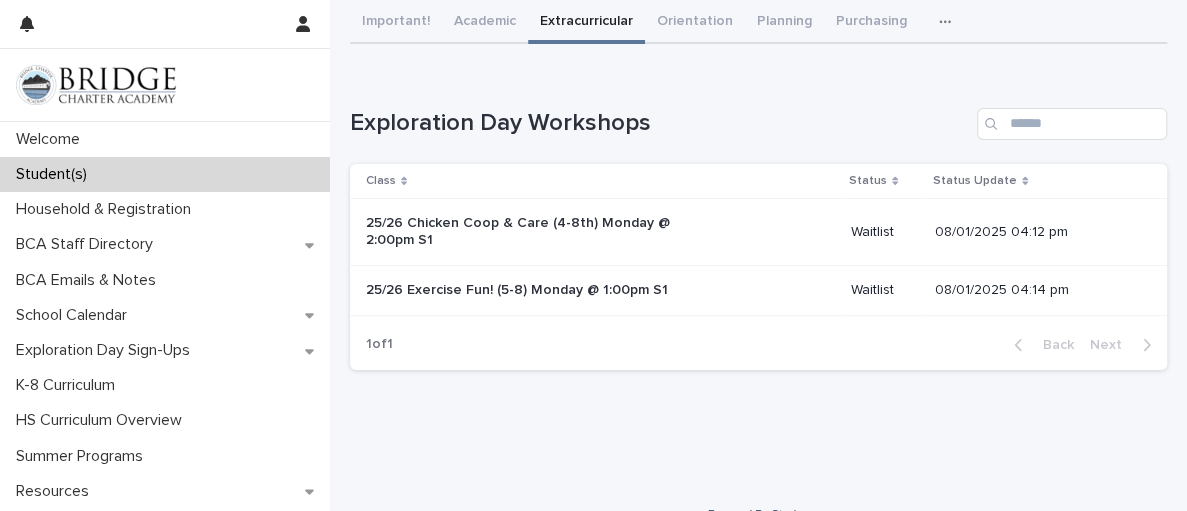scroll, scrollTop: 149, scrollLeft: 0, axis: vertical 